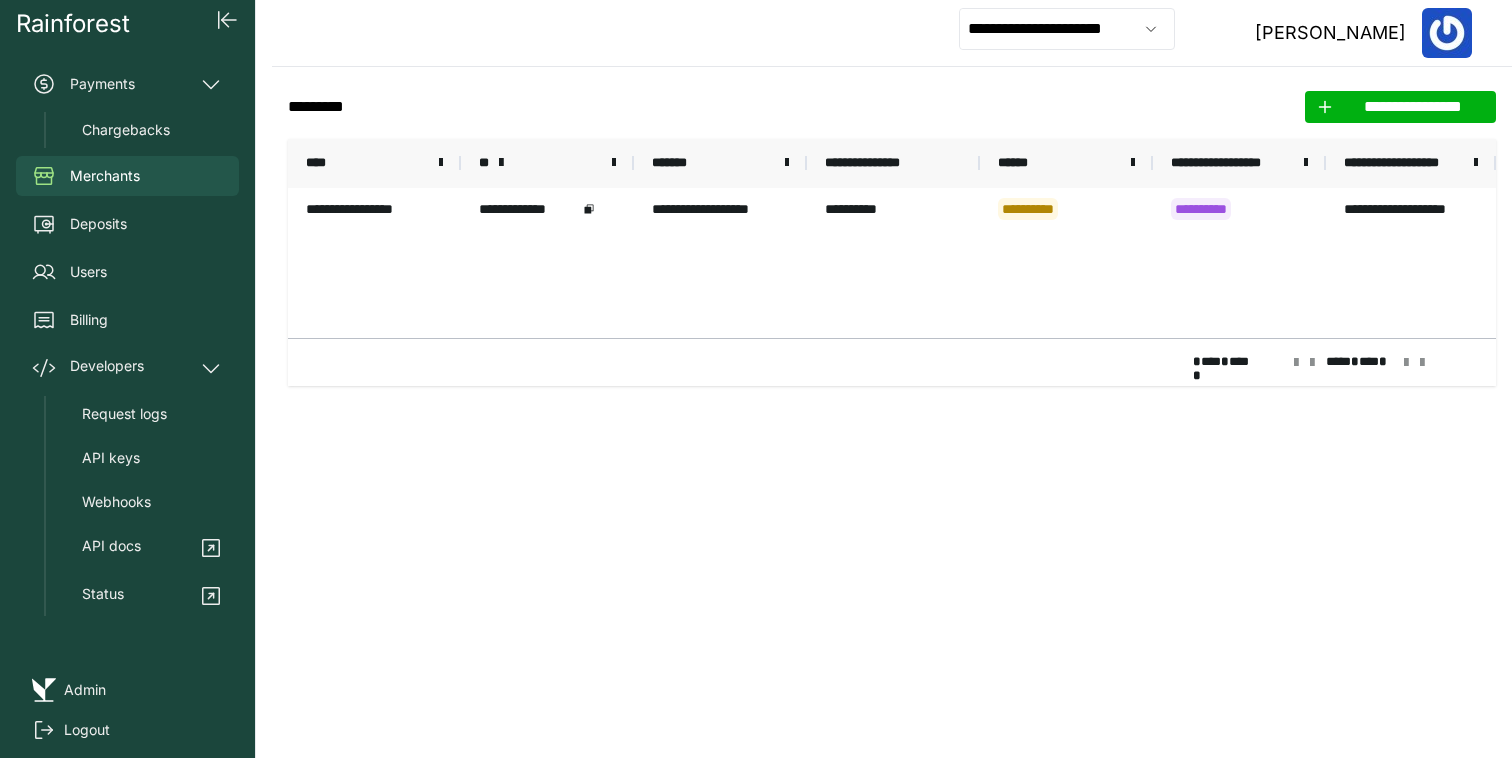 scroll, scrollTop: 0, scrollLeft: 0, axis: both 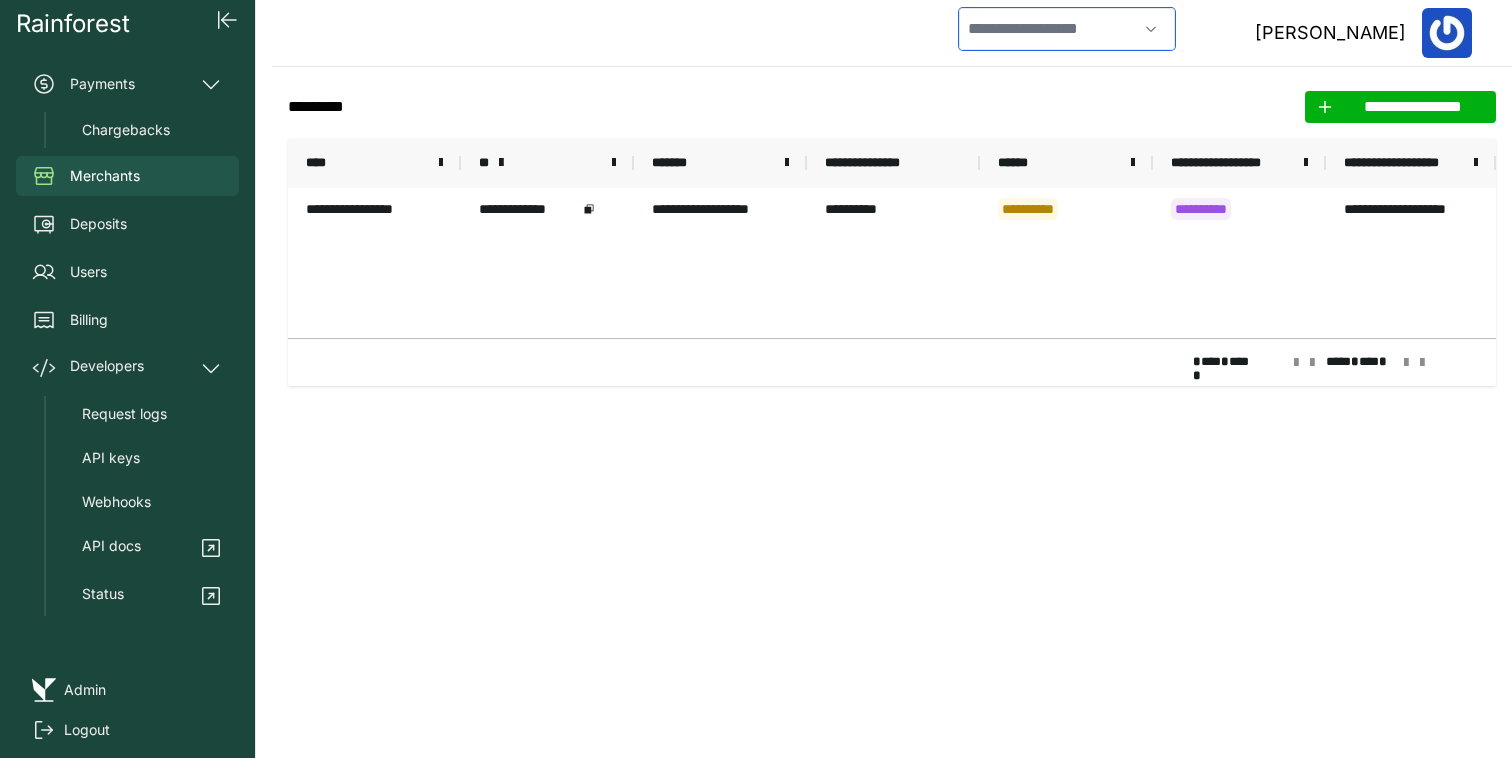 click at bounding box center (1048, 29) 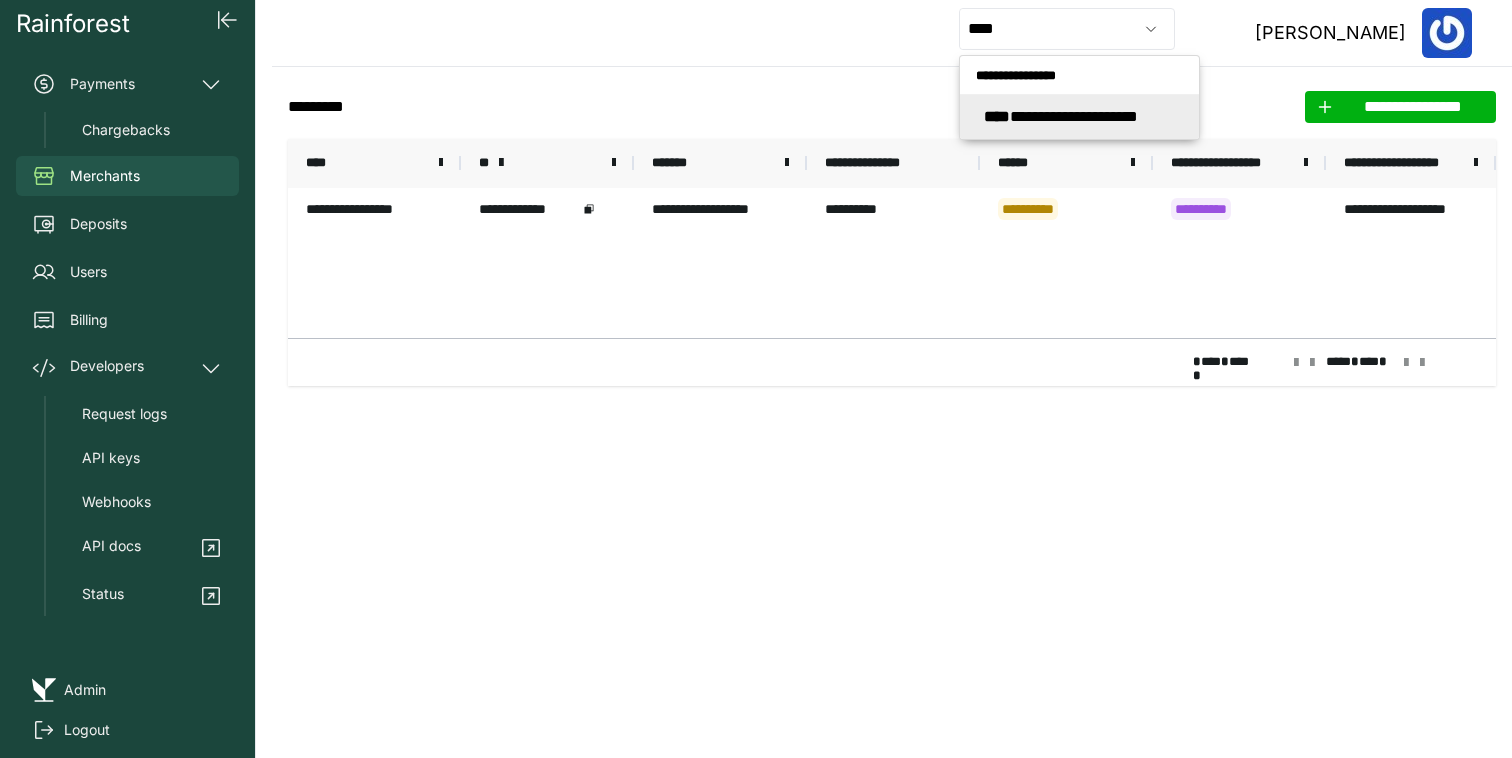 type on "**********" 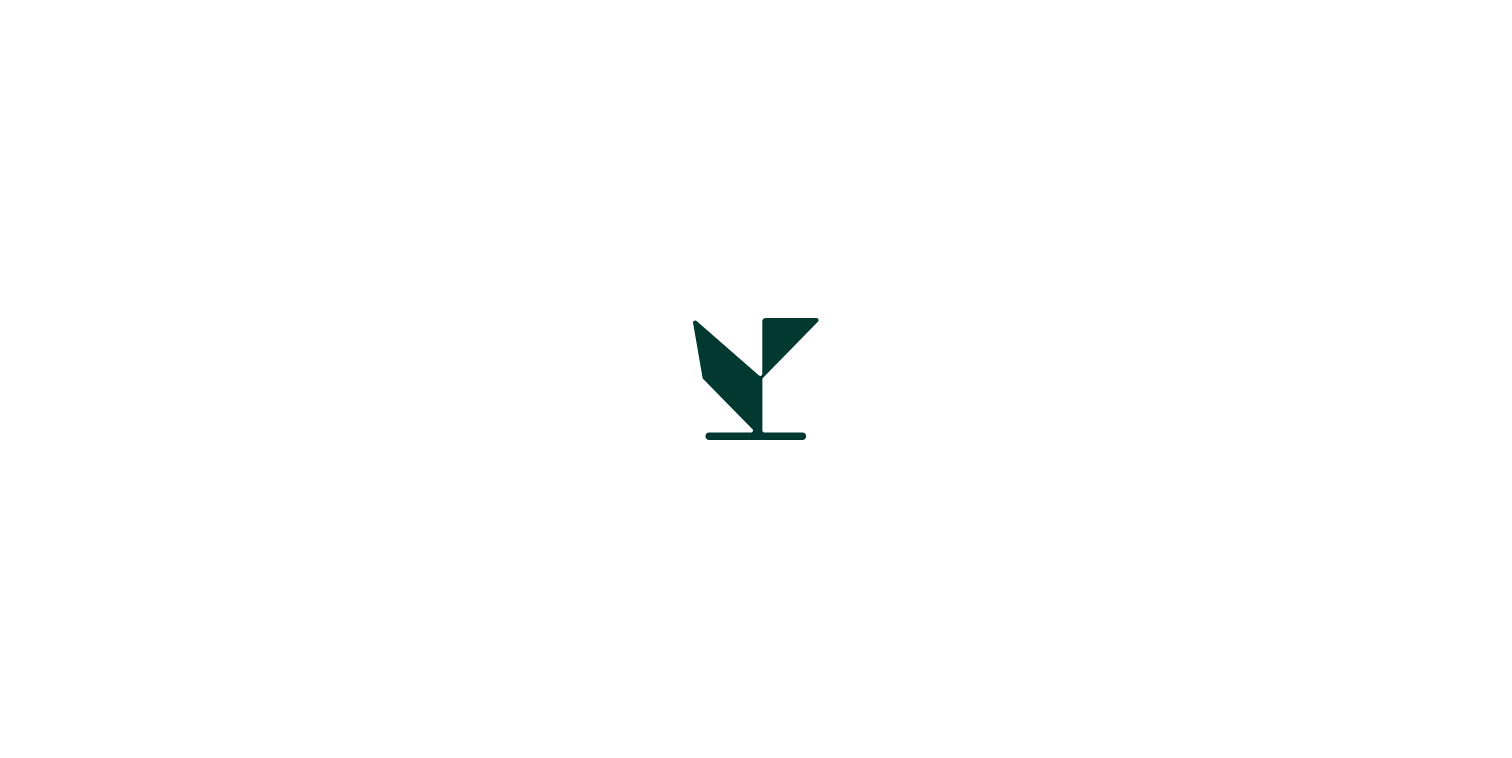 scroll, scrollTop: 0, scrollLeft: 0, axis: both 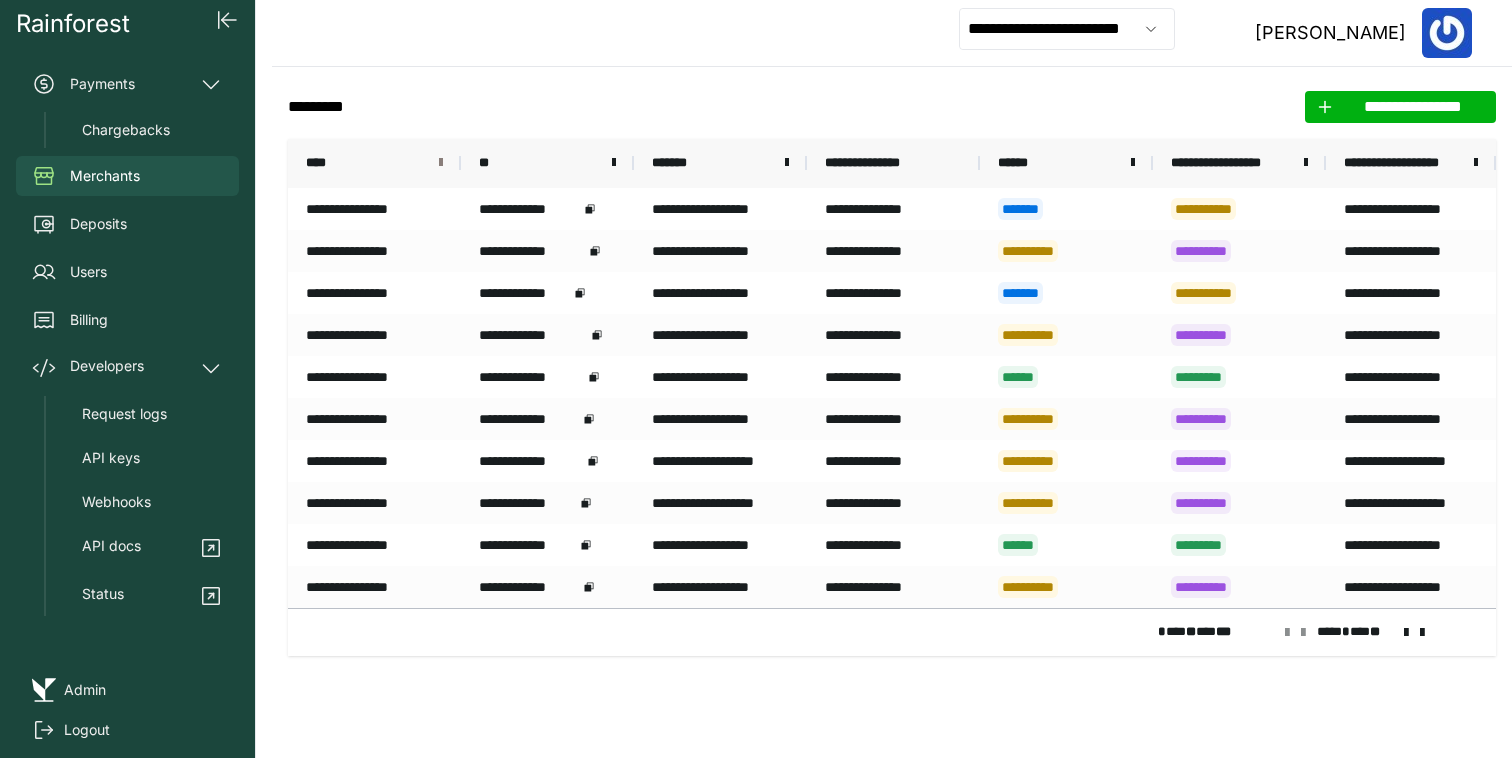 click at bounding box center (441, 163) 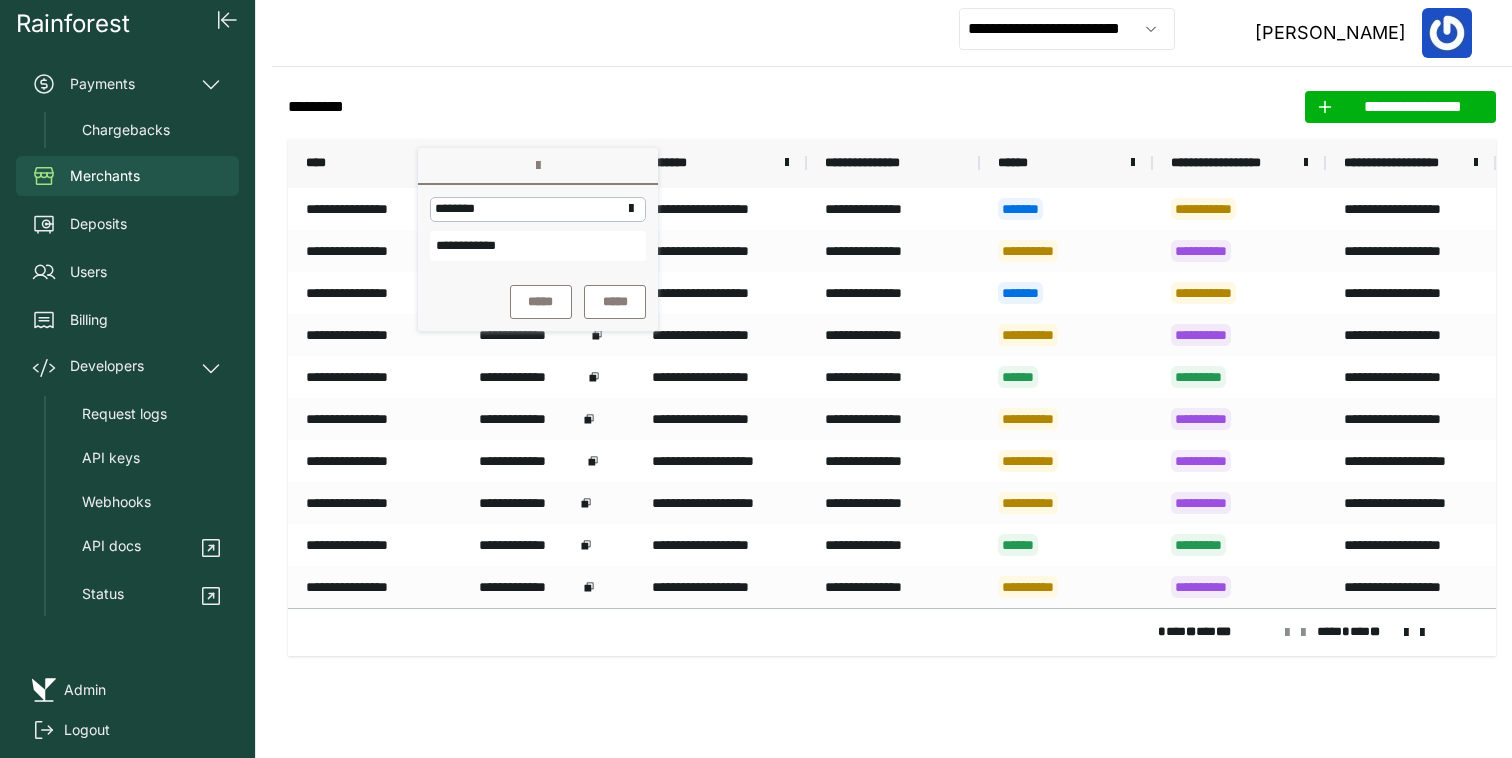 type on "**********" 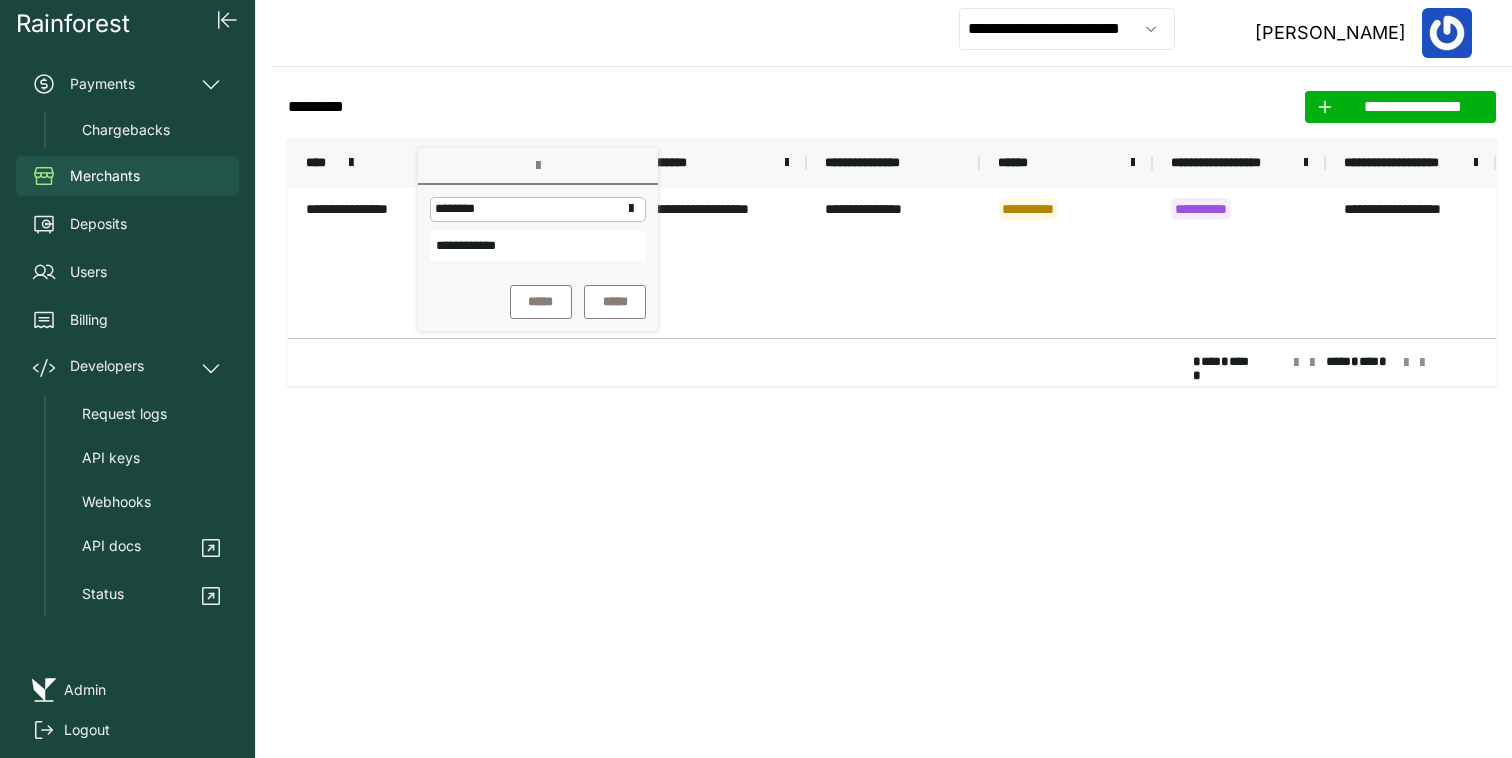 click on "**********" 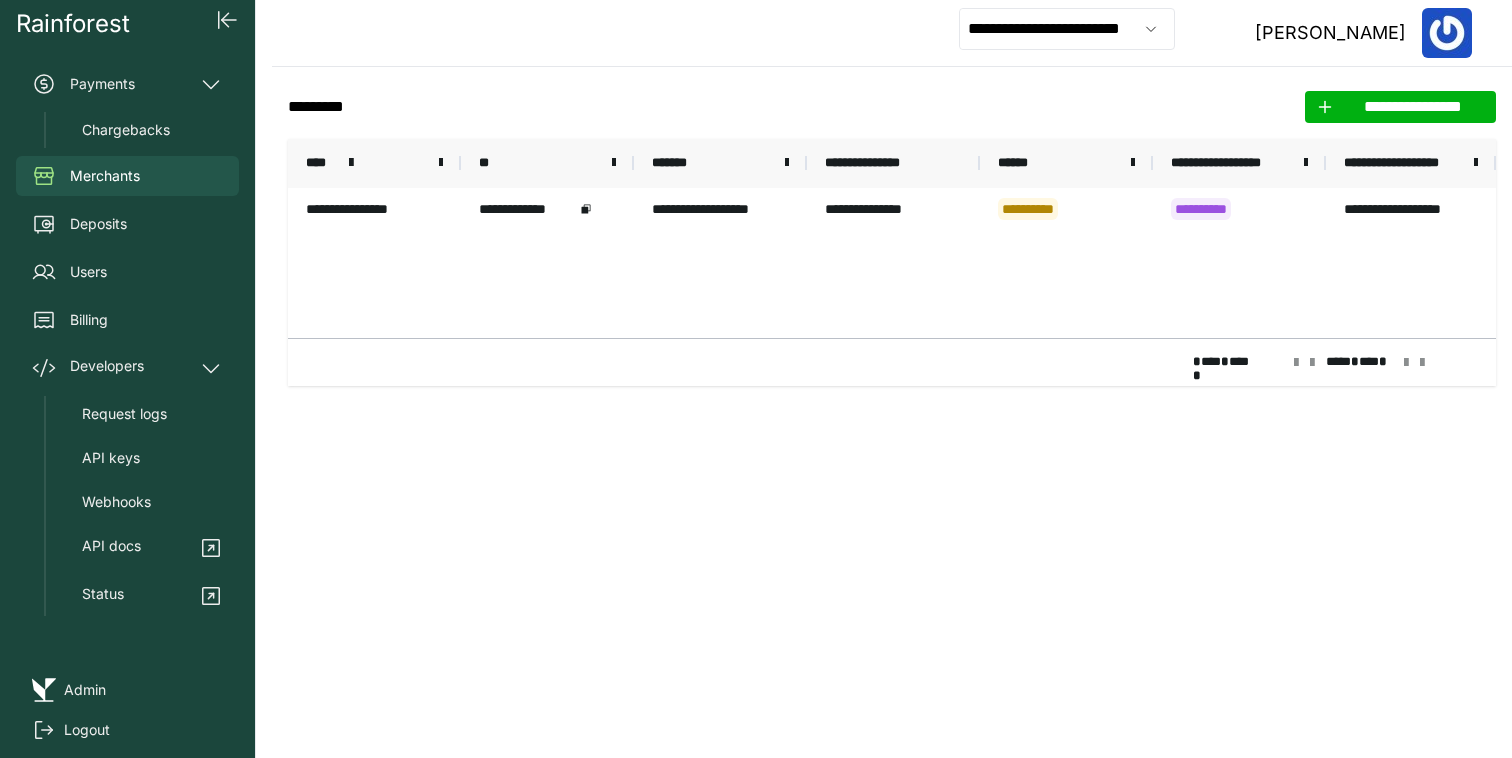 click on "**********" at bounding box center (374, 209) 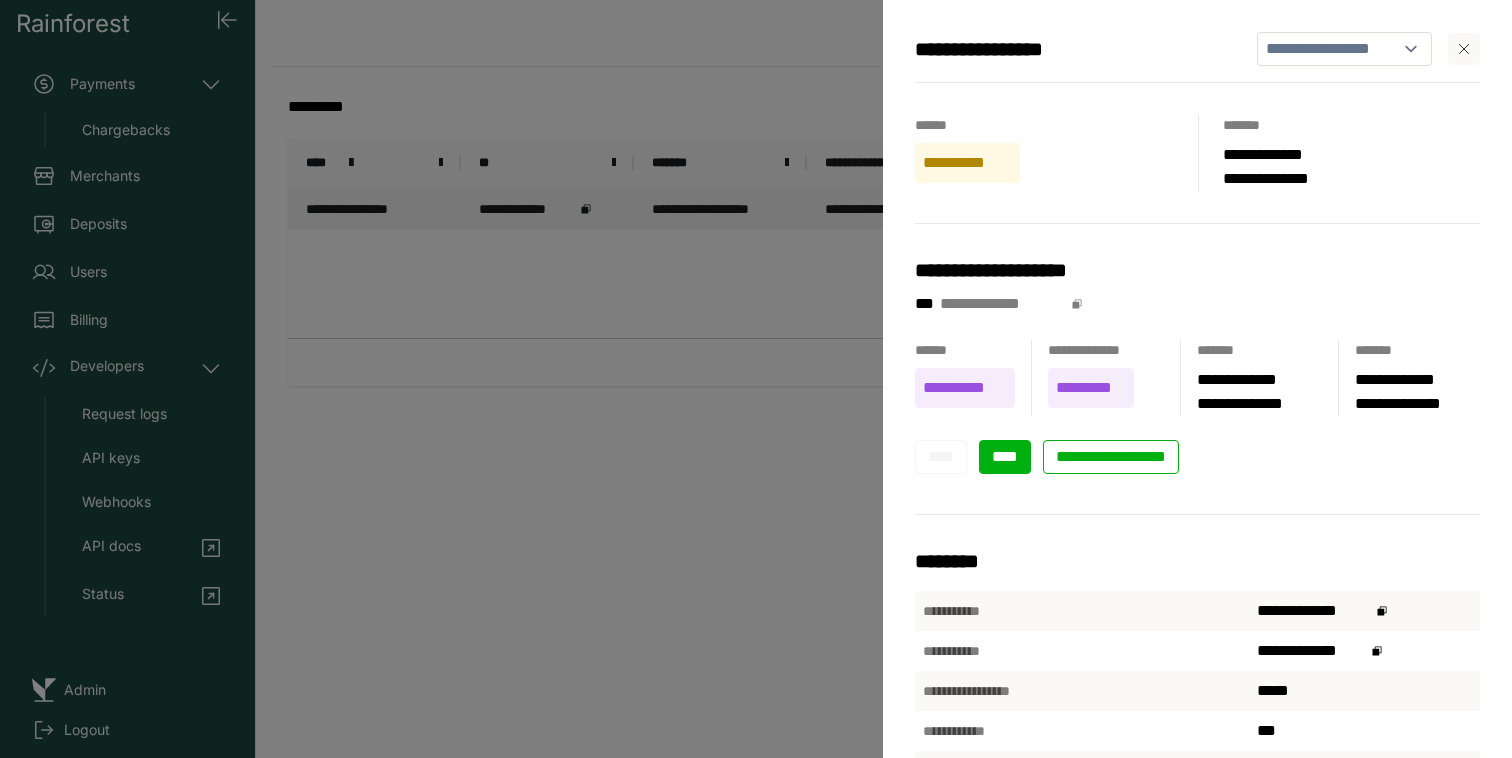 click on "****" at bounding box center [1005, 456] 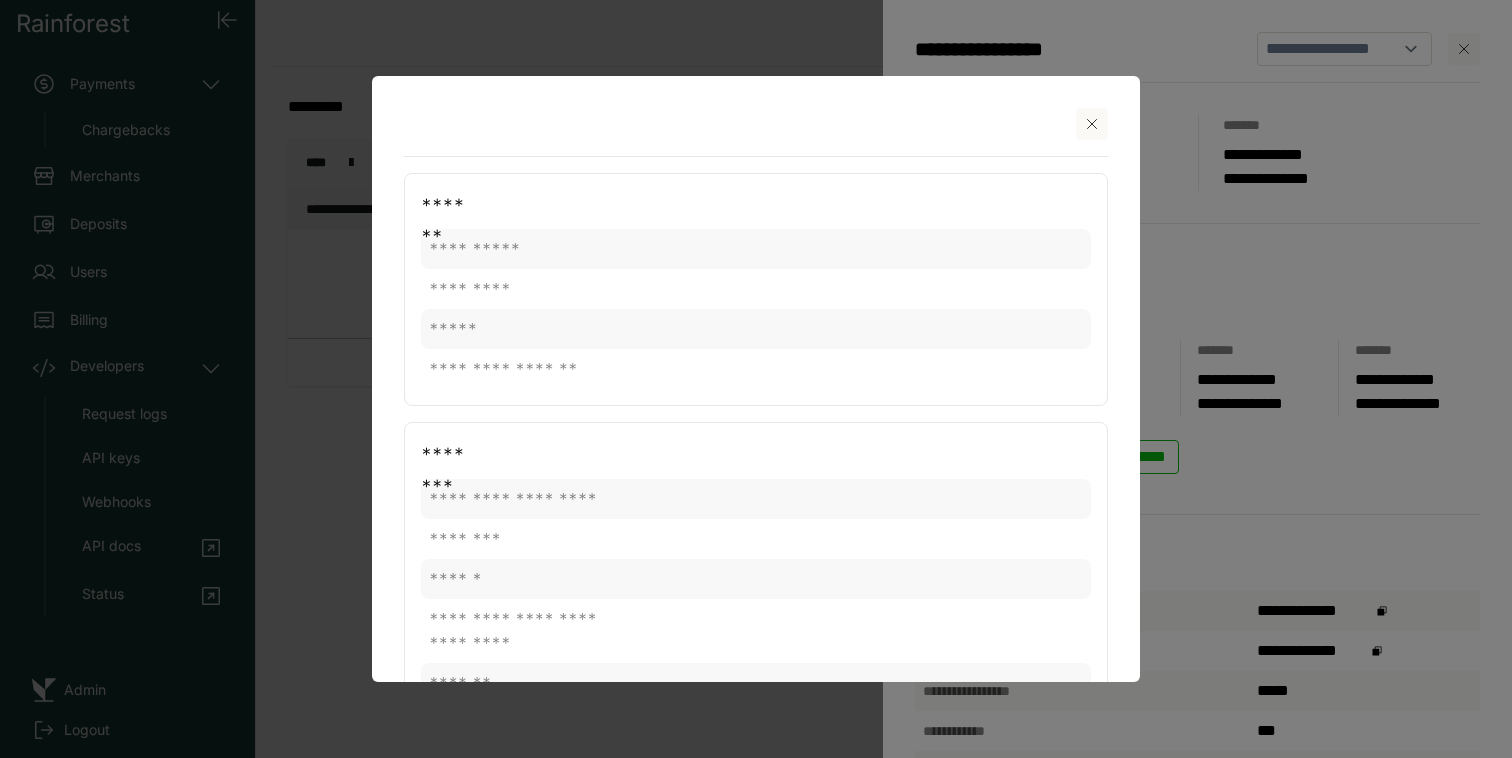 click at bounding box center (756, 379) 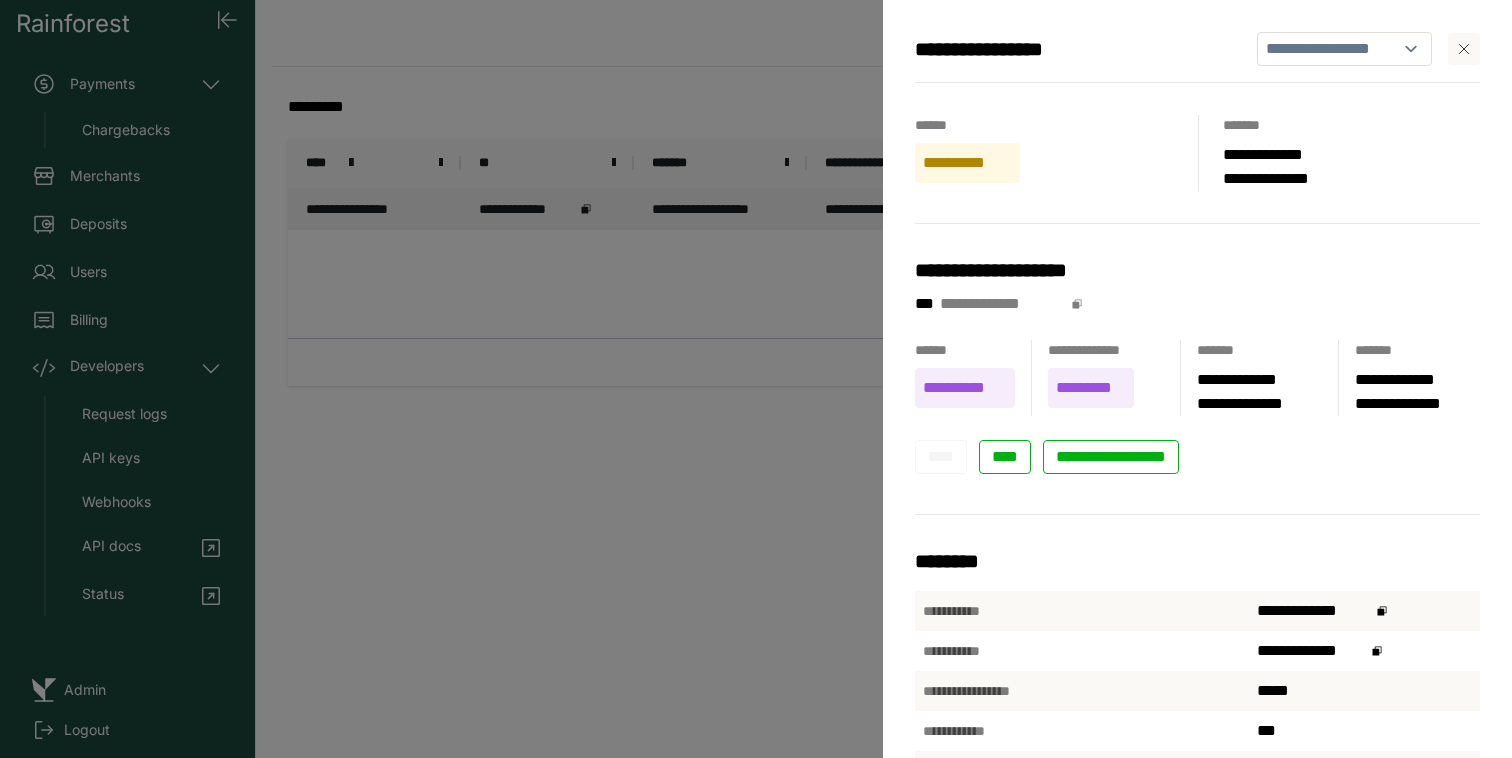 click on "**********" at bounding box center [756, 379] 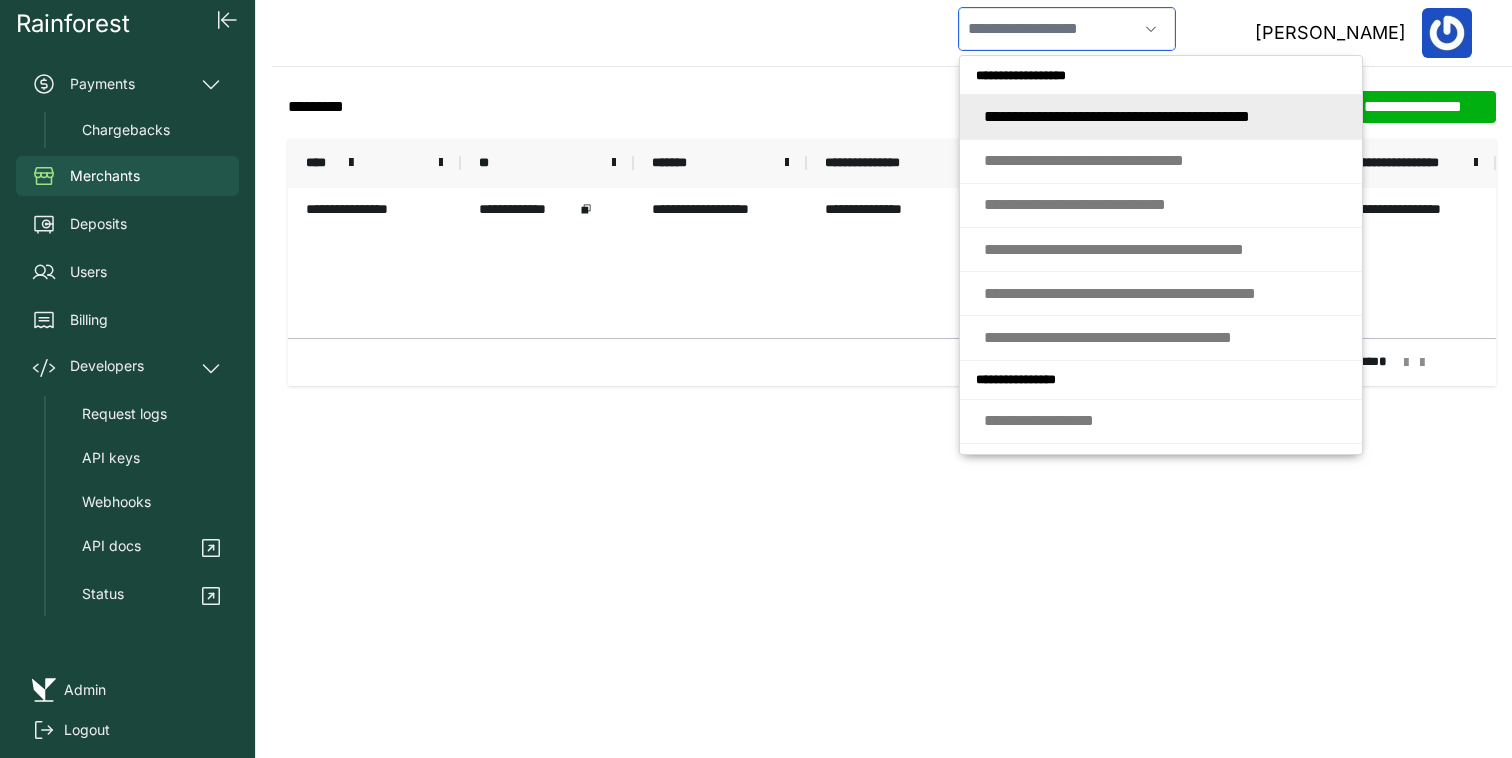 click at bounding box center (1048, 29) 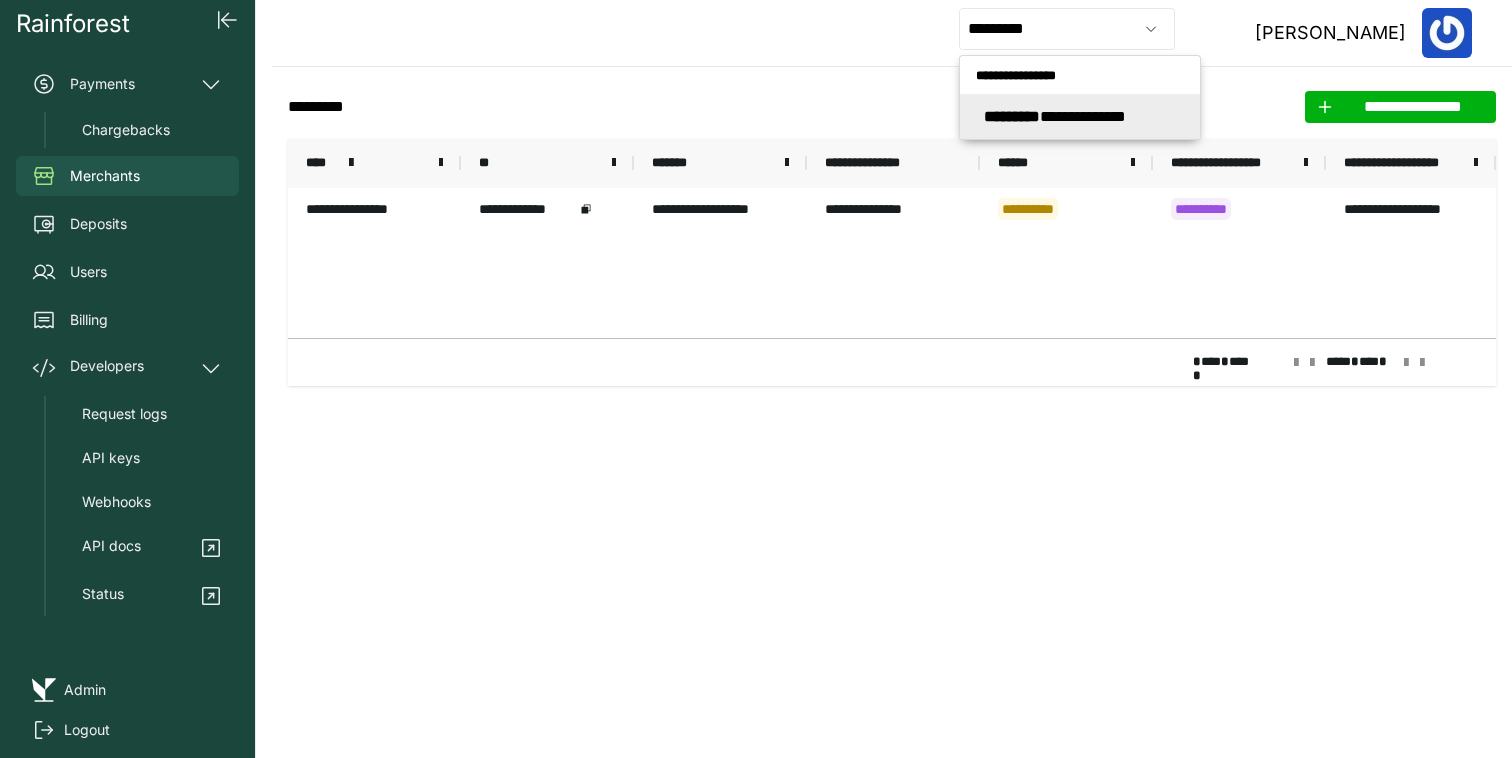 type on "**********" 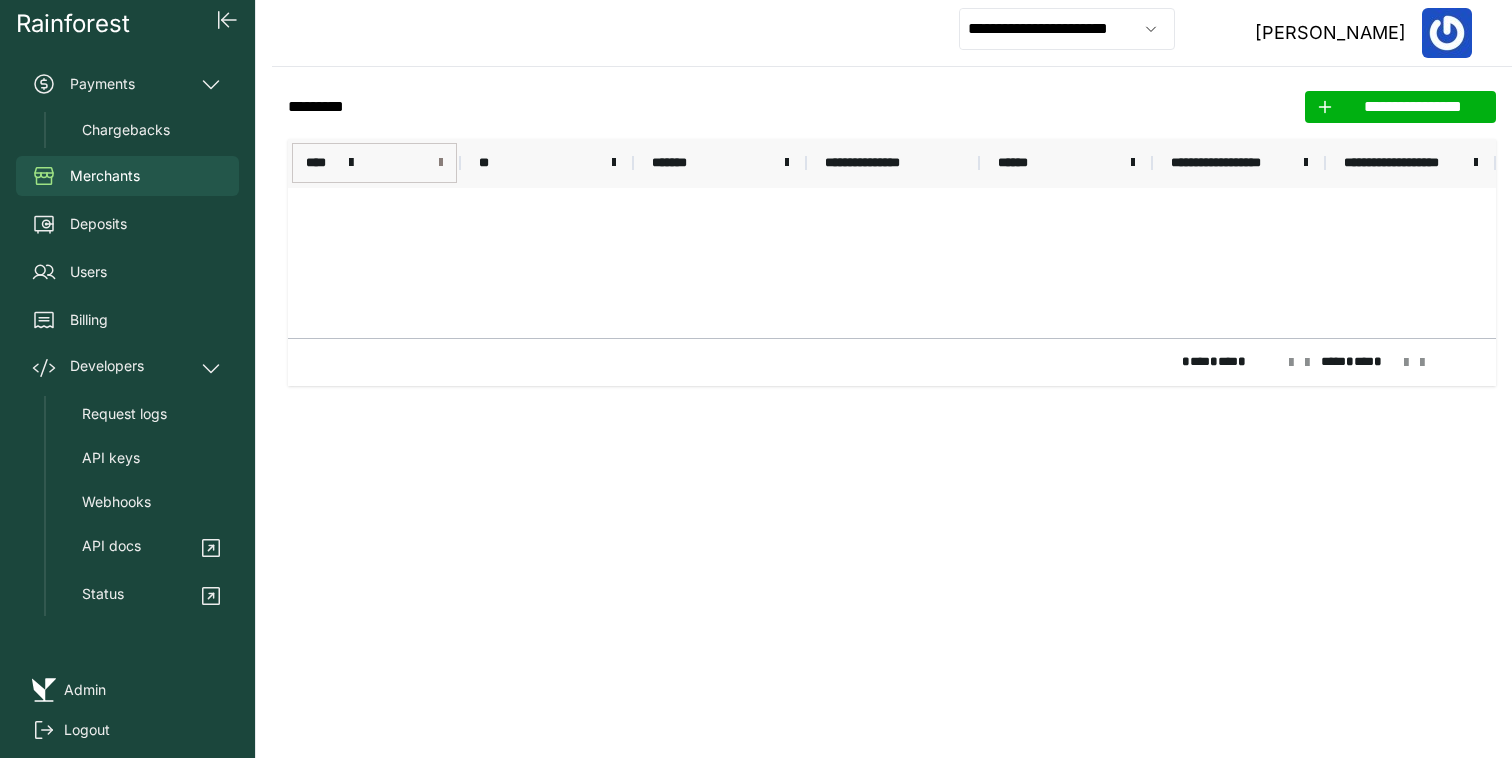 click at bounding box center [441, 163] 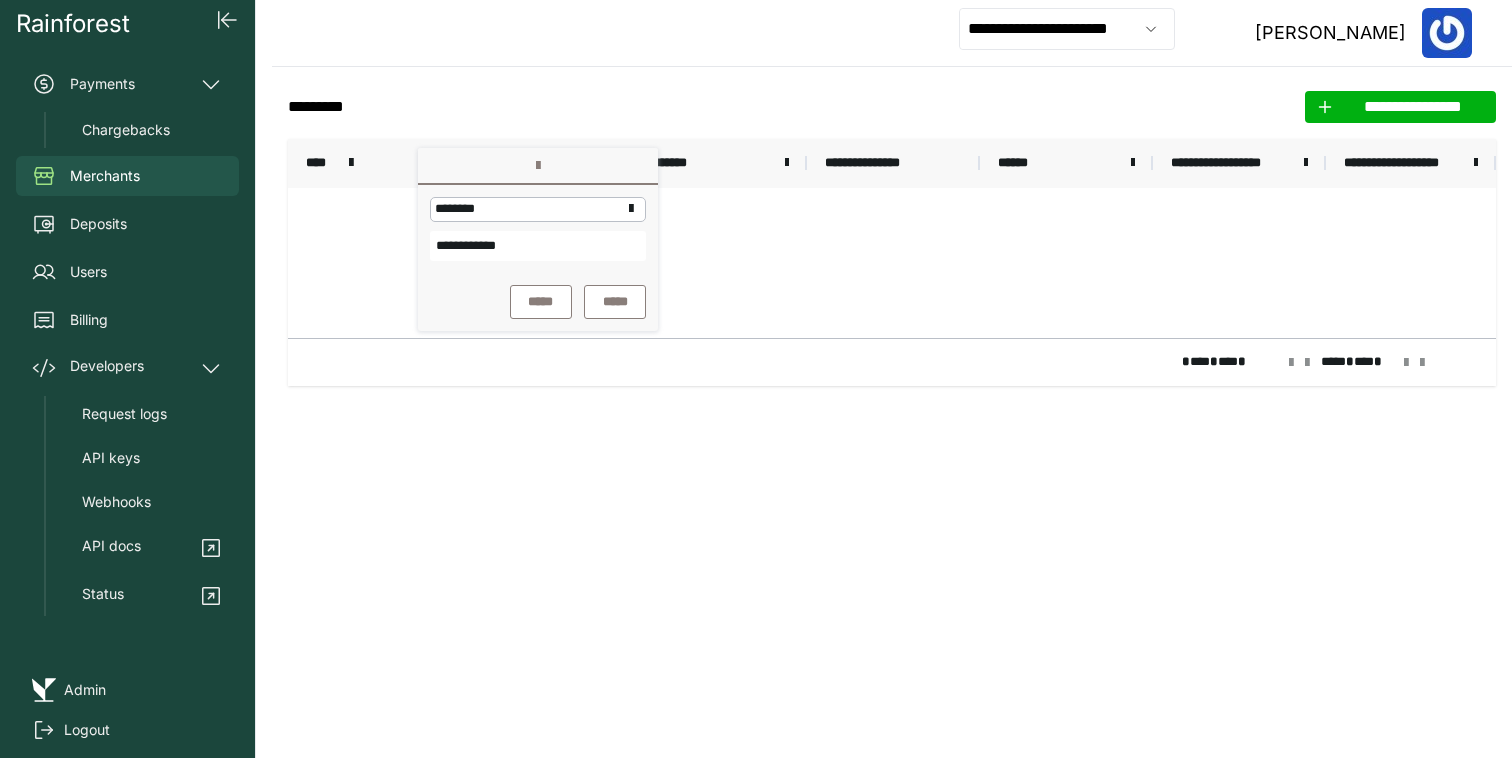 click on "**********" at bounding box center [538, 229] 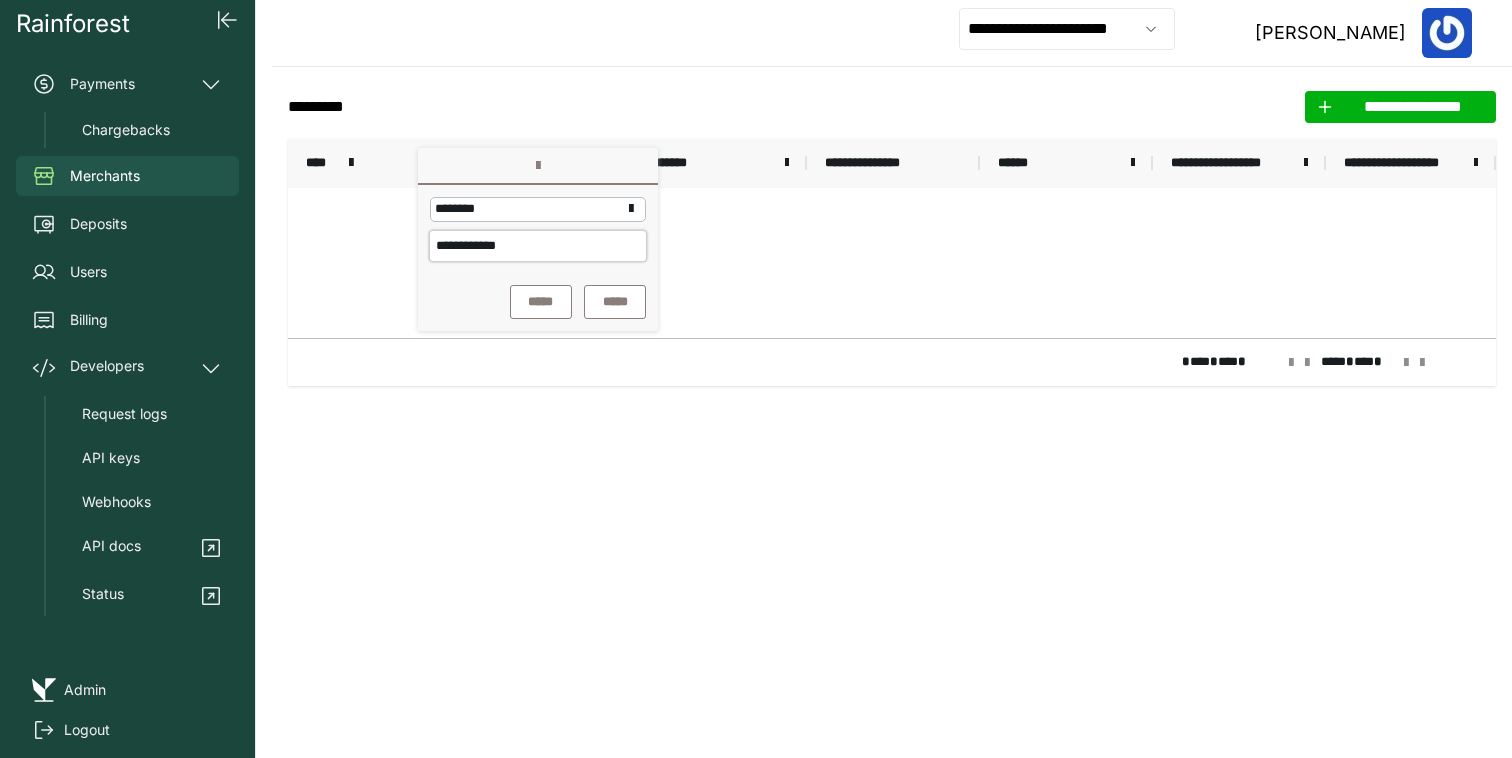 click on "**********" at bounding box center [538, 246] 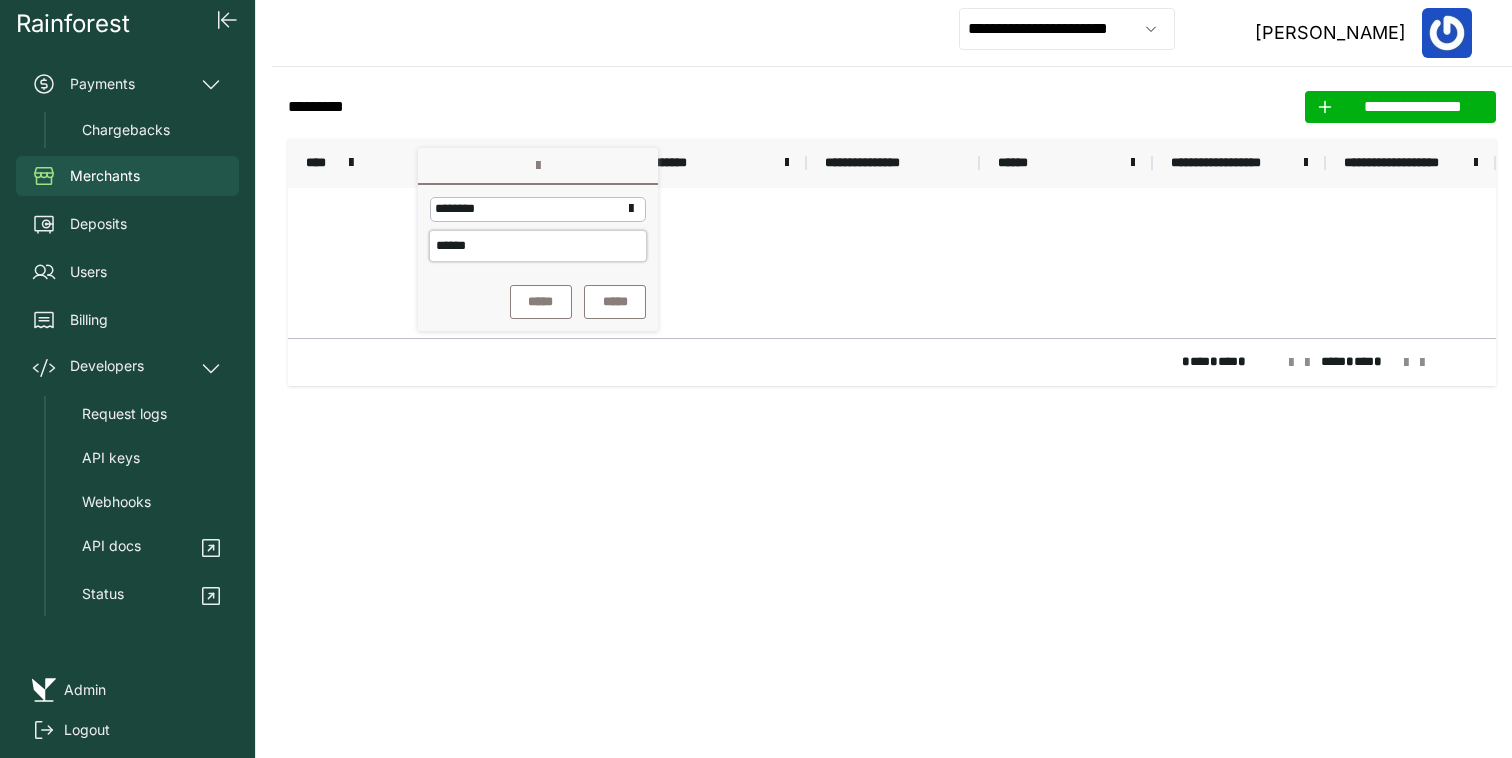 type on "******" 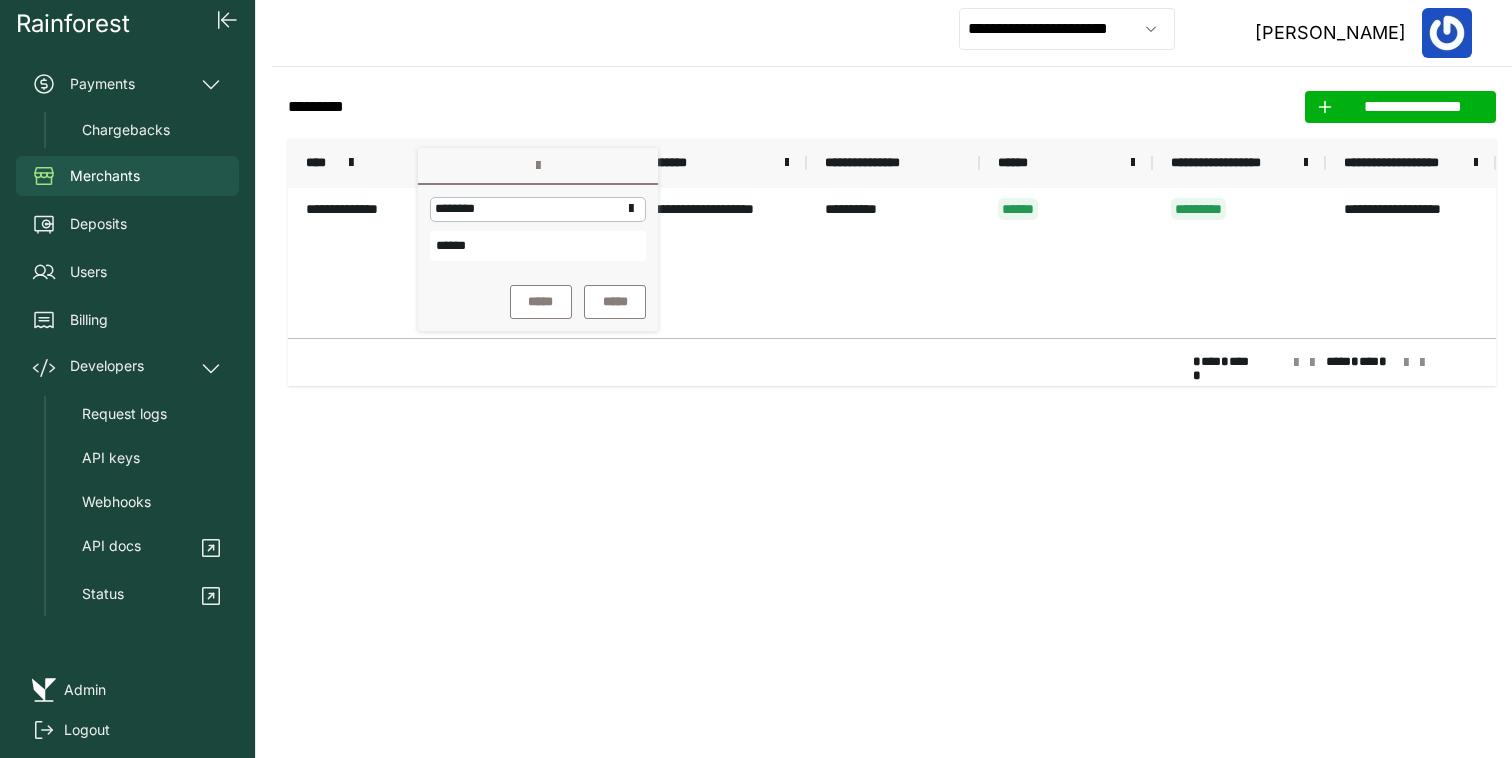 click on "**********" 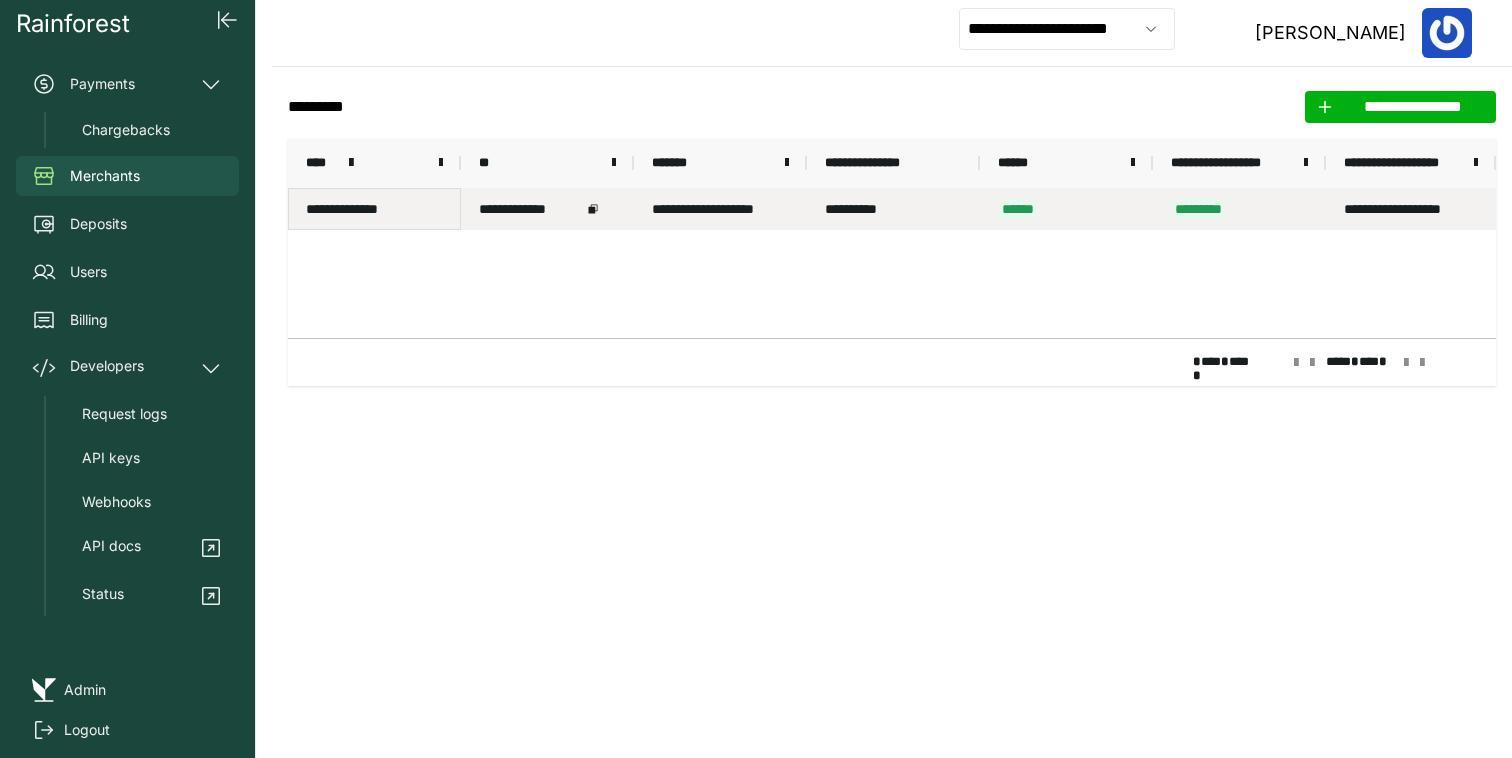 click on "**********" at bounding box center [374, 209] 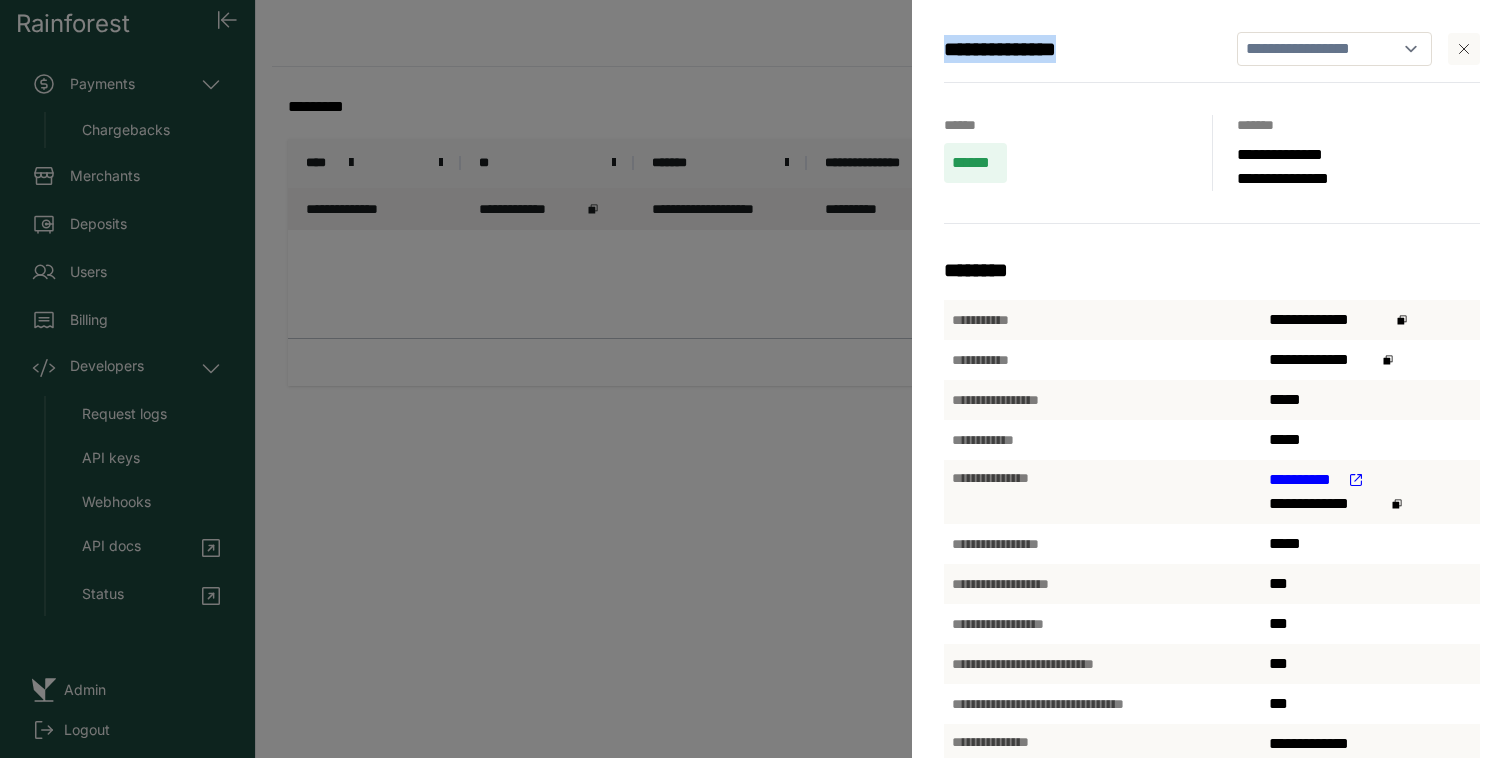 drag, startPoint x: 1124, startPoint y: 54, endPoint x: 942, endPoint y: 57, distance: 182.02472 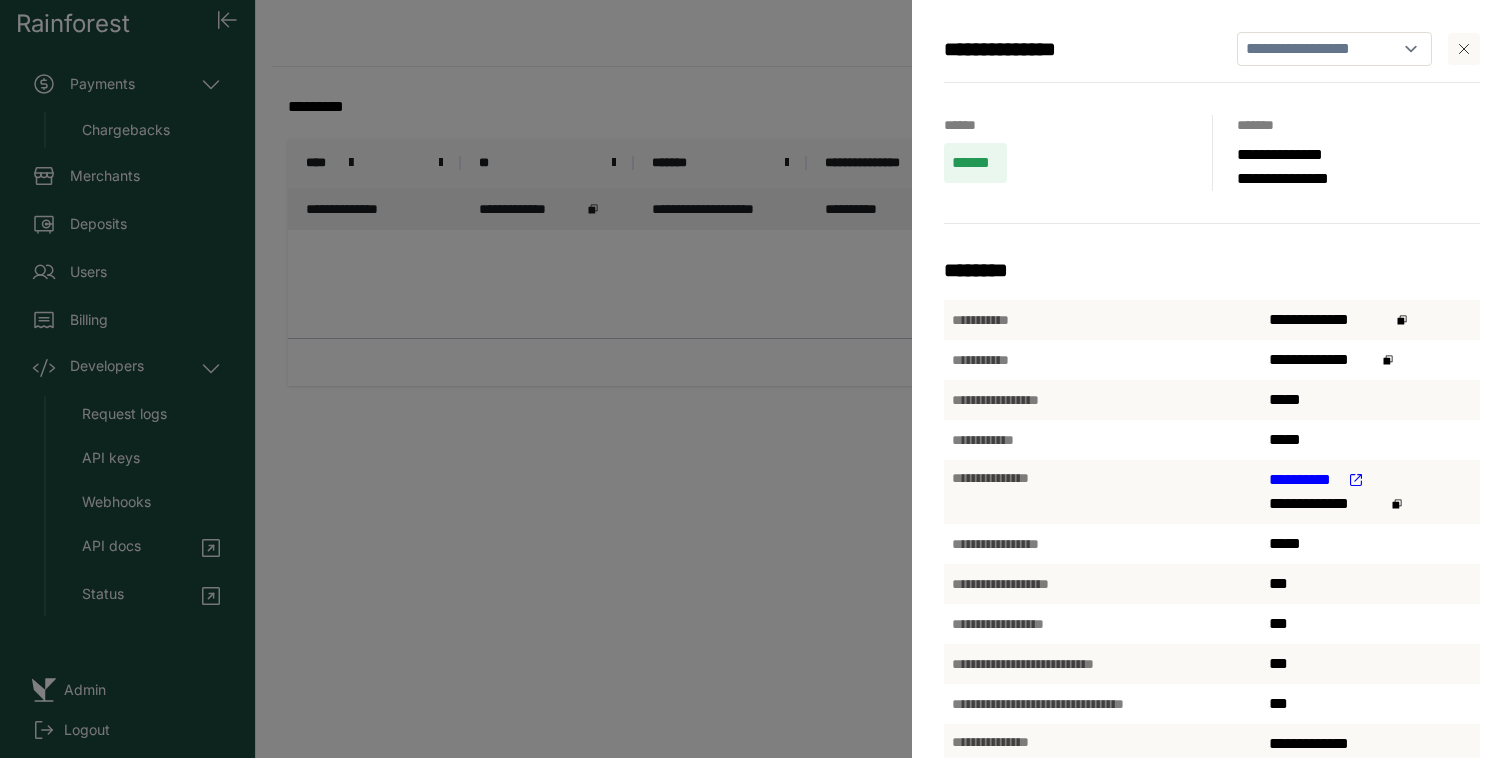 click on "**********" at bounding box center [756, 379] 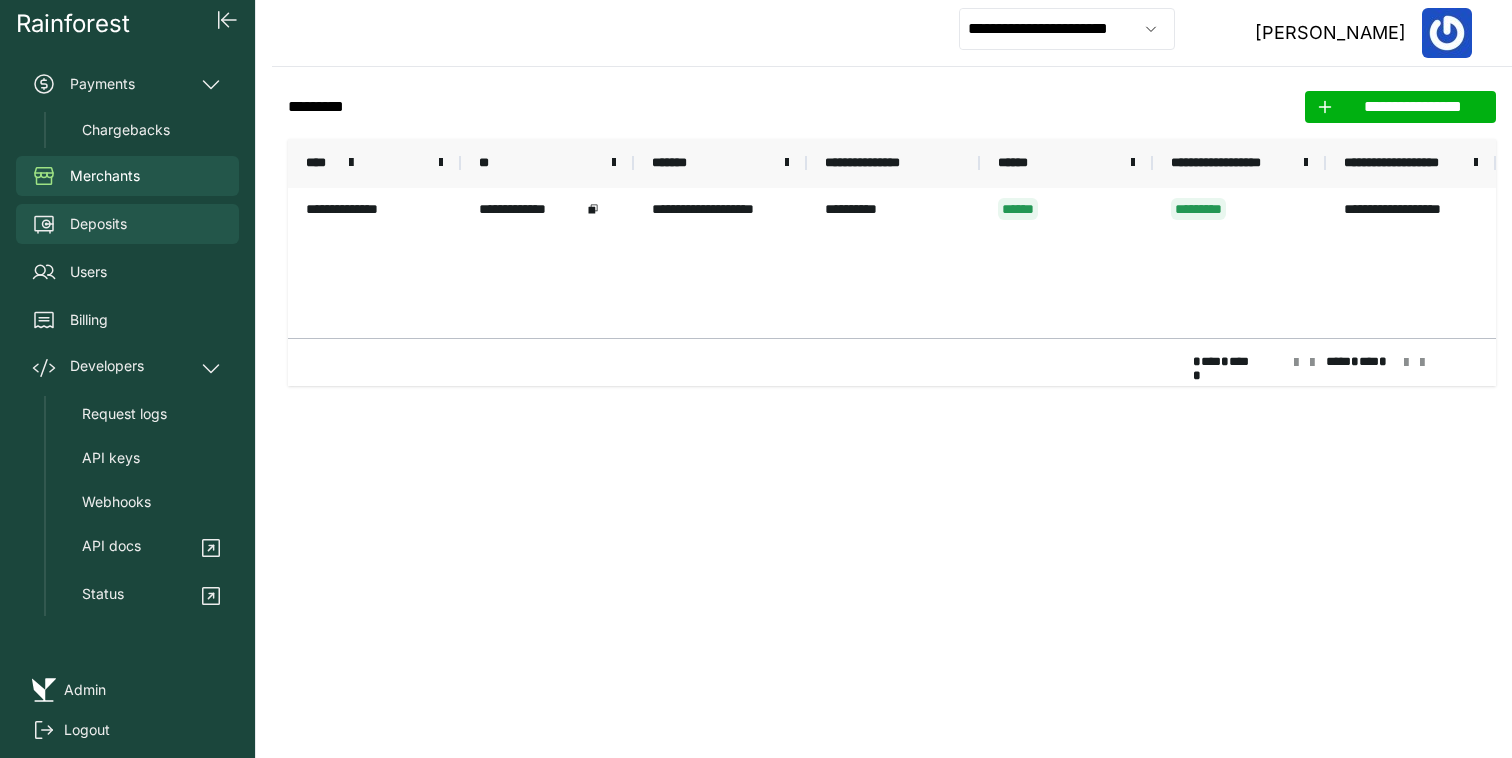 click on "Deposits" at bounding box center (127, 224) 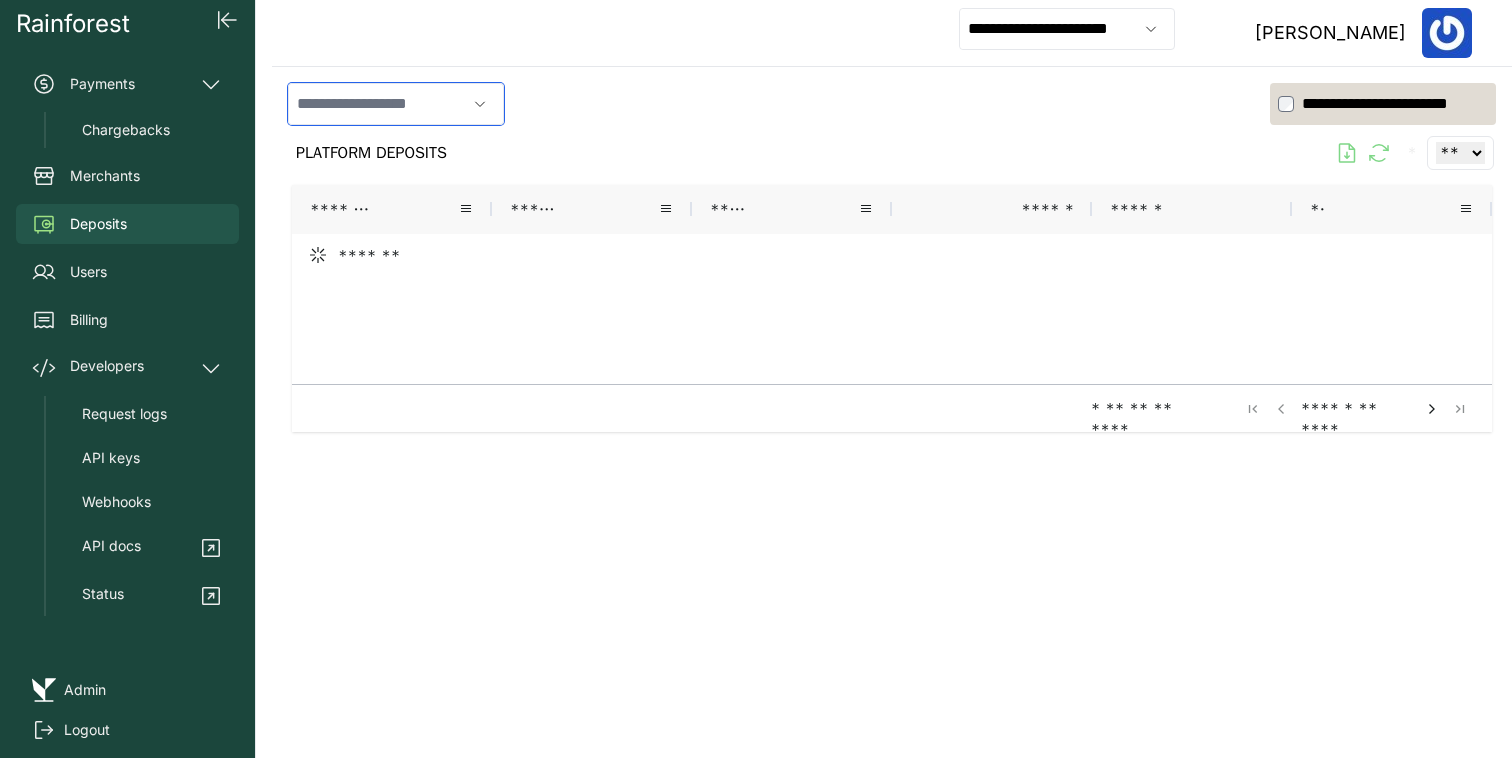 click at bounding box center (377, 104) 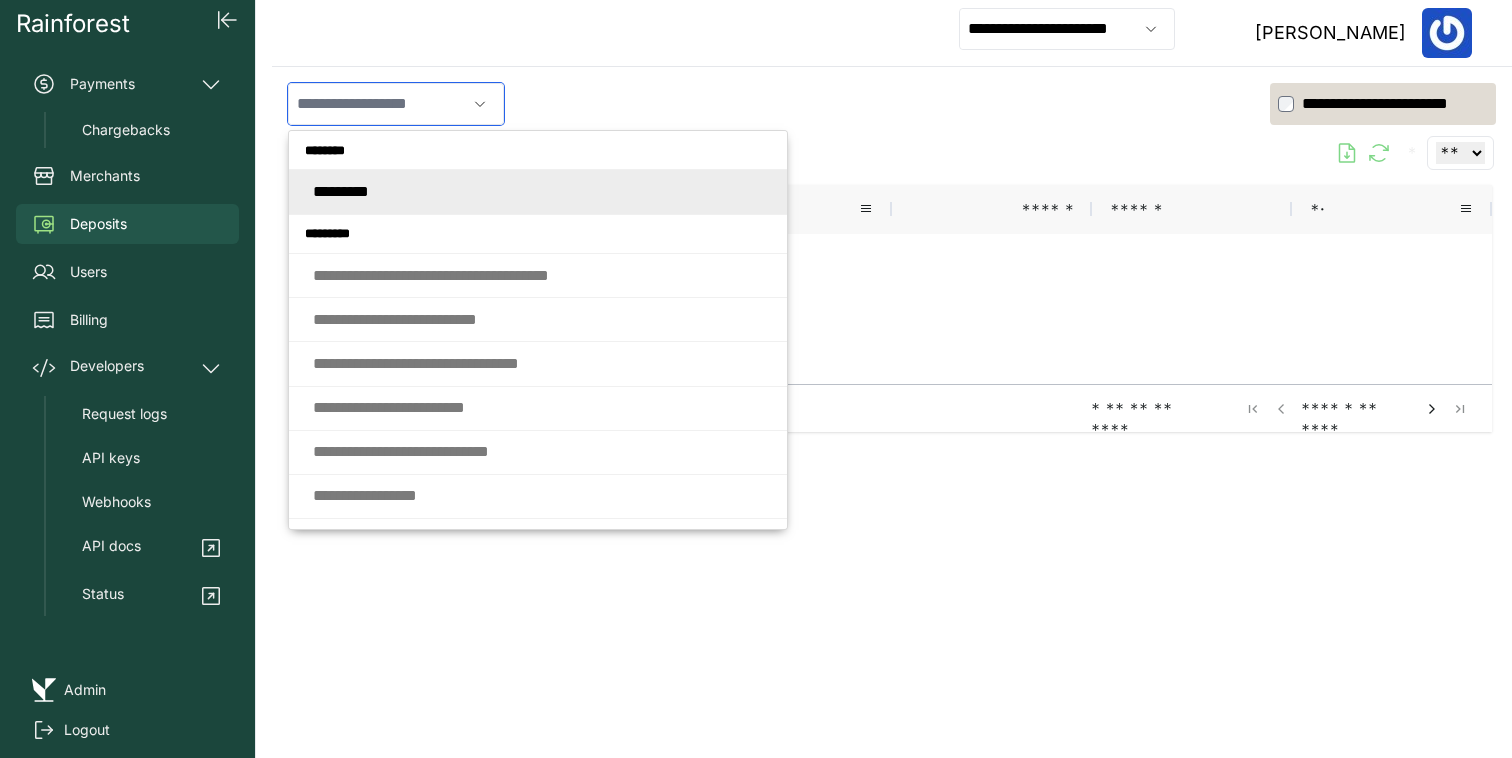 paste on "**********" 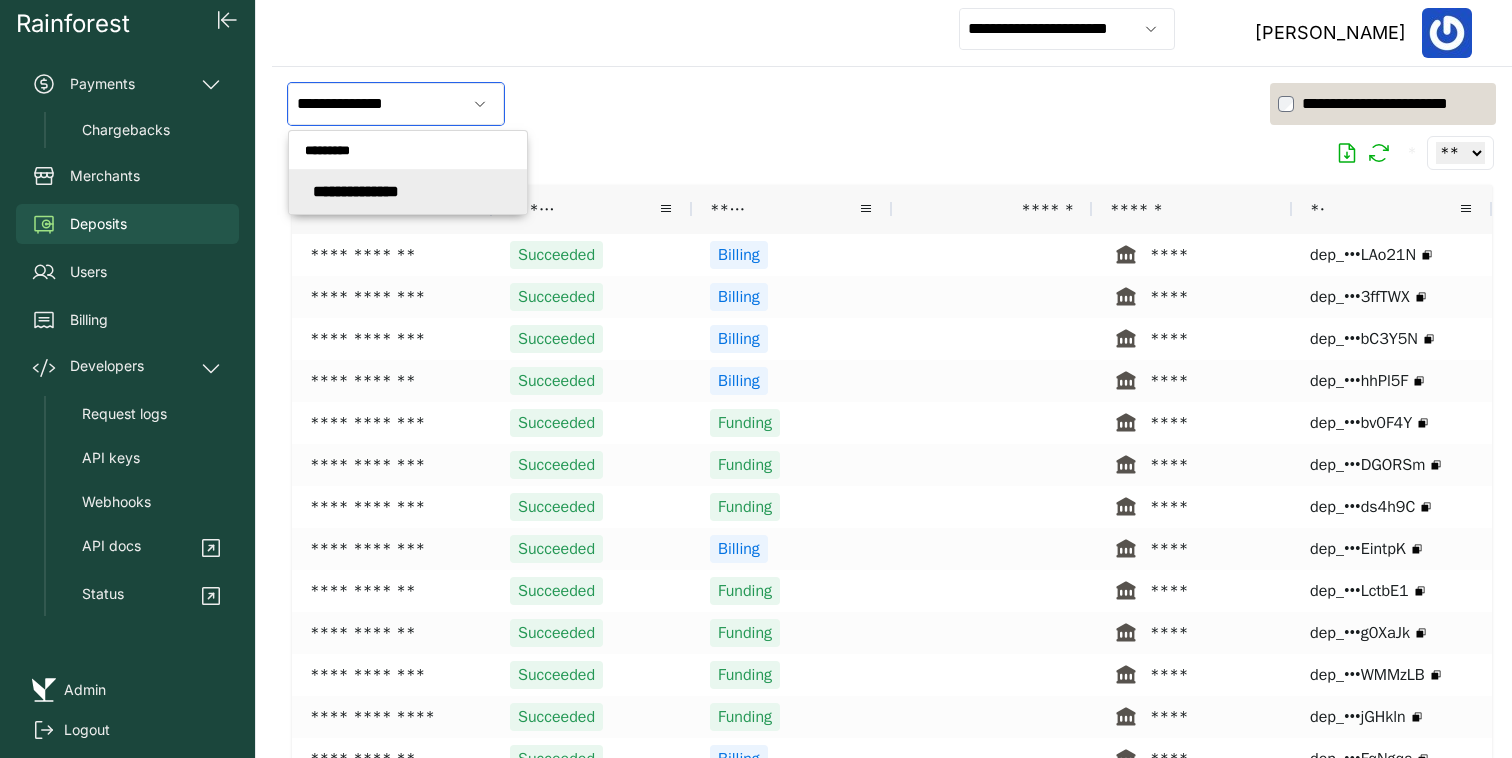 type on "**********" 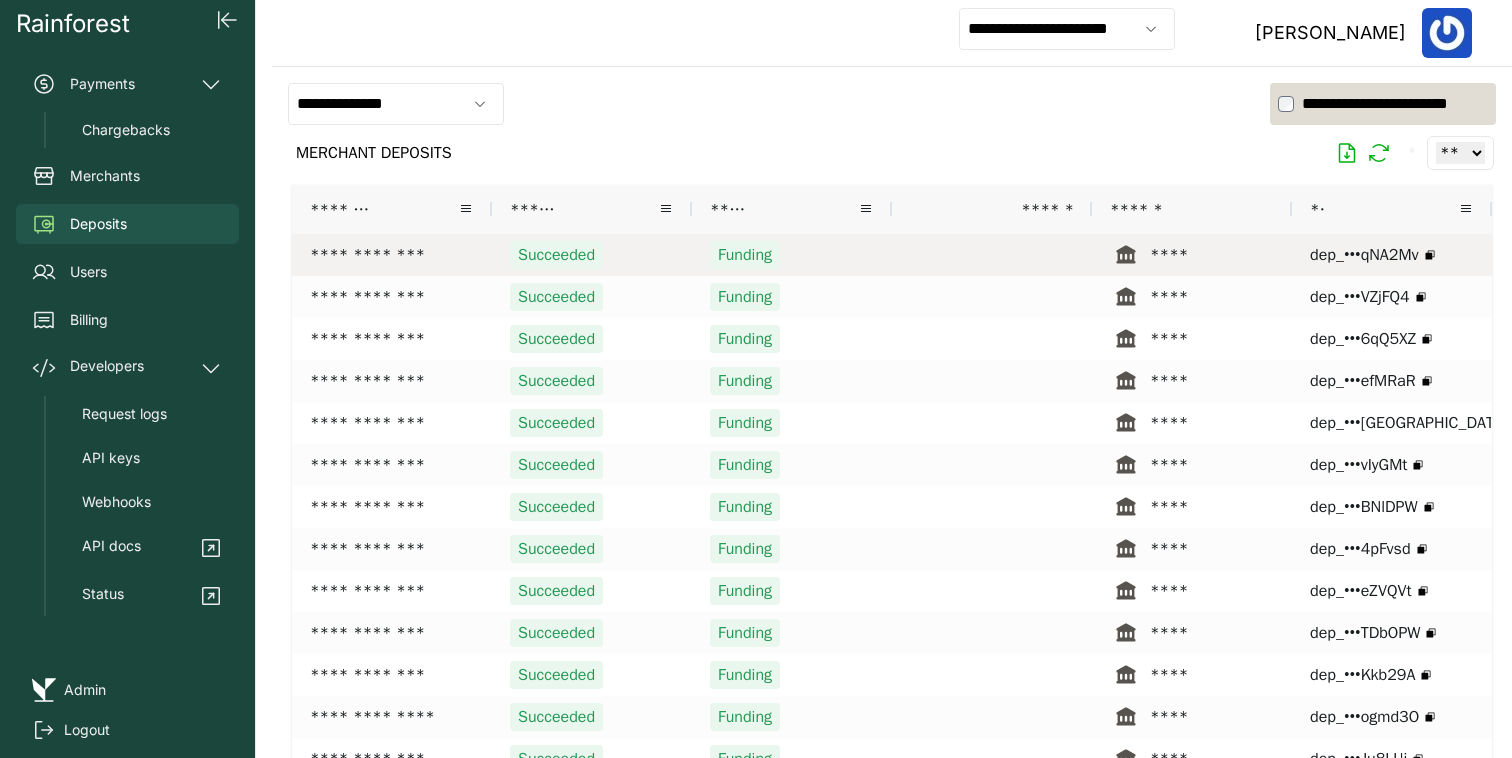 click on "**********" at bounding box center (392, 255) 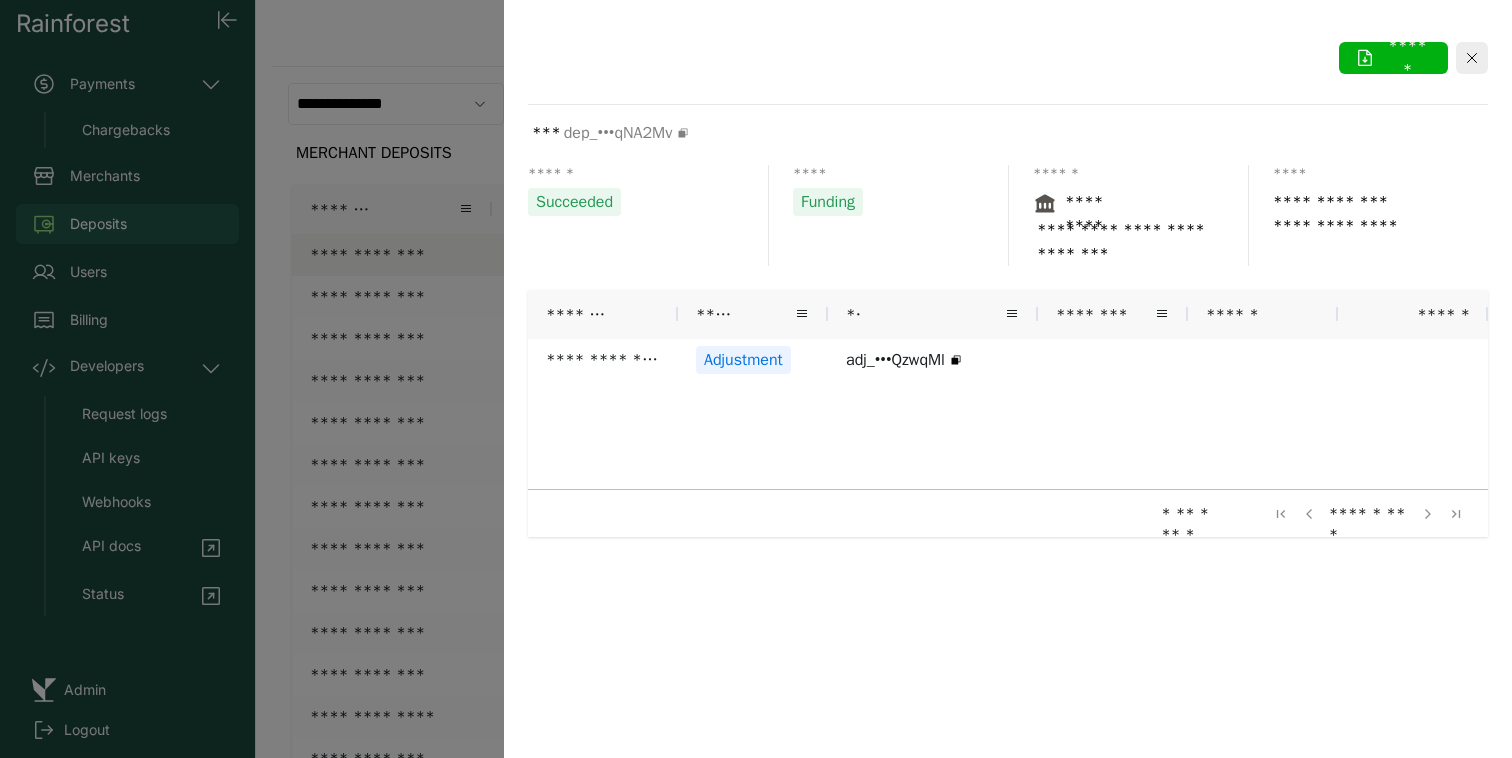 drag, startPoint x: 1112, startPoint y: 252, endPoint x: 1100, endPoint y: 204, distance: 49.47727 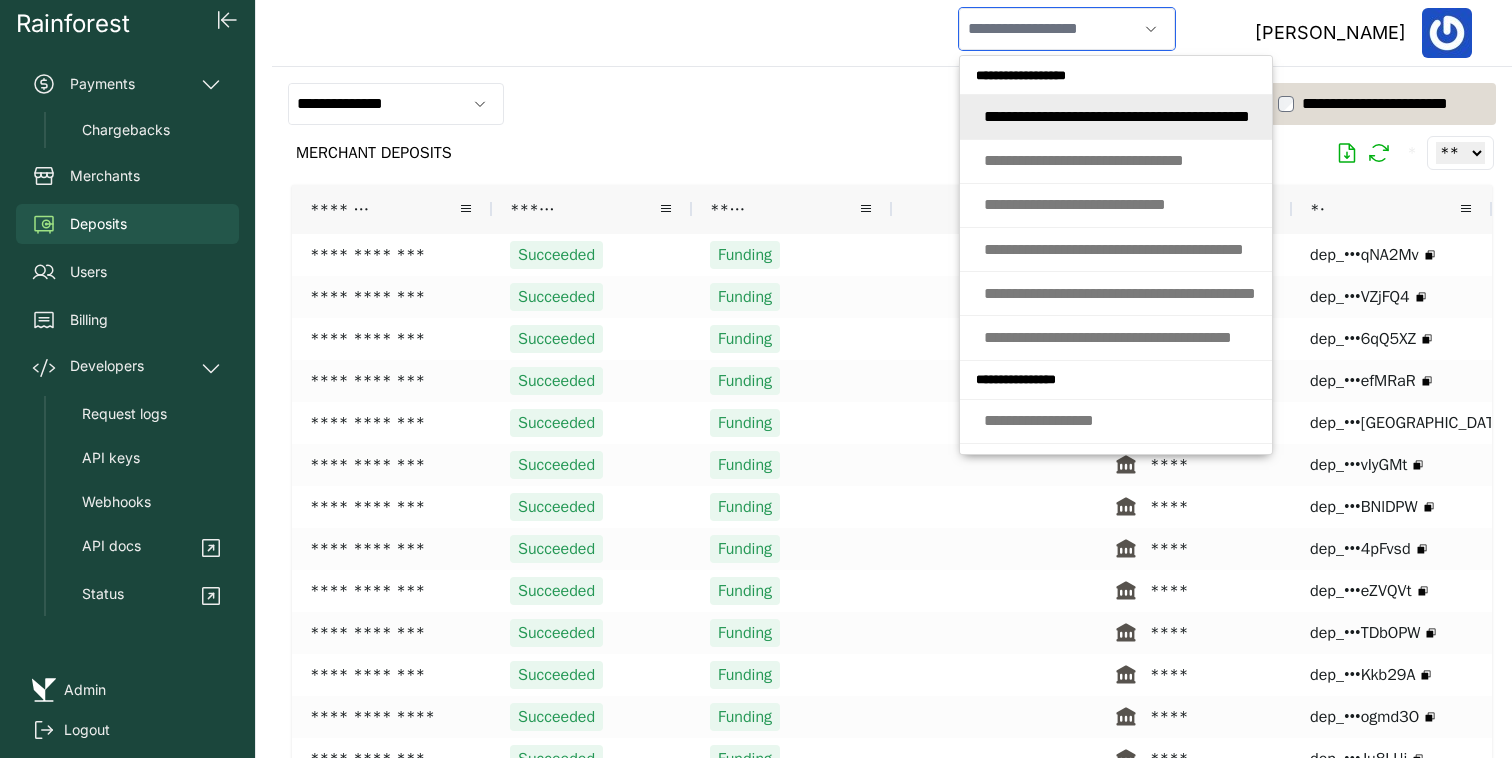 click at bounding box center [1048, 29] 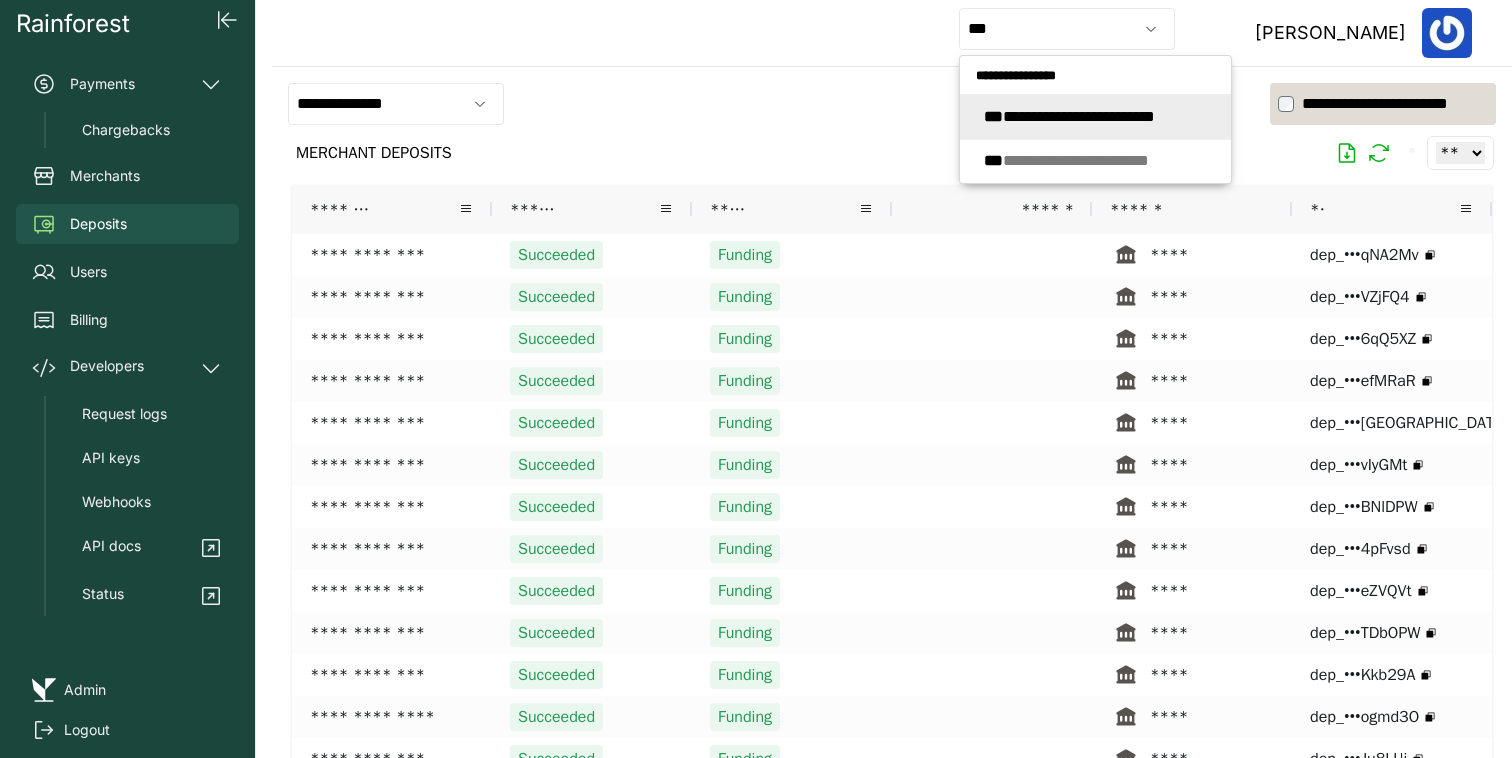 type on "**********" 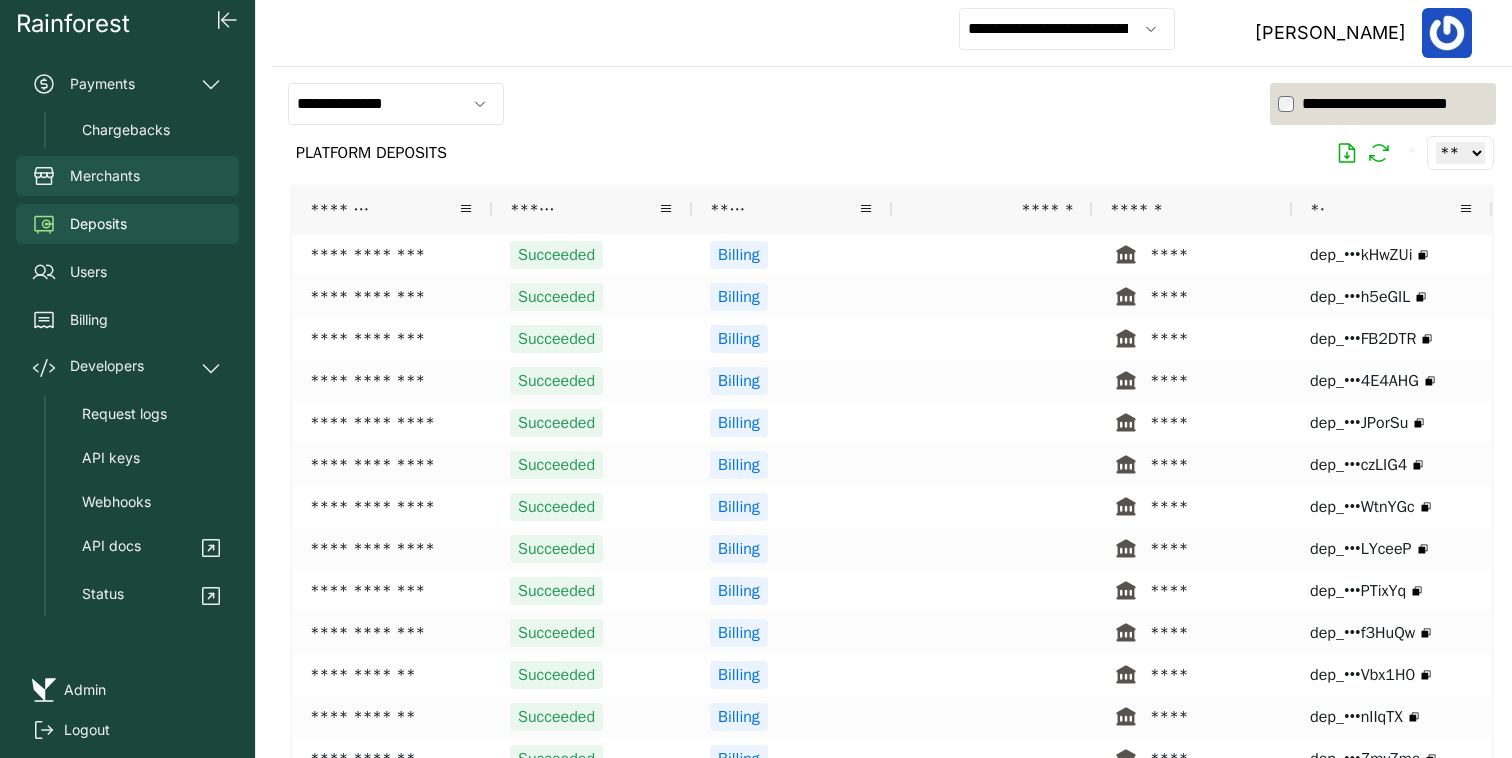 click on "Merchants" at bounding box center (127, 176) 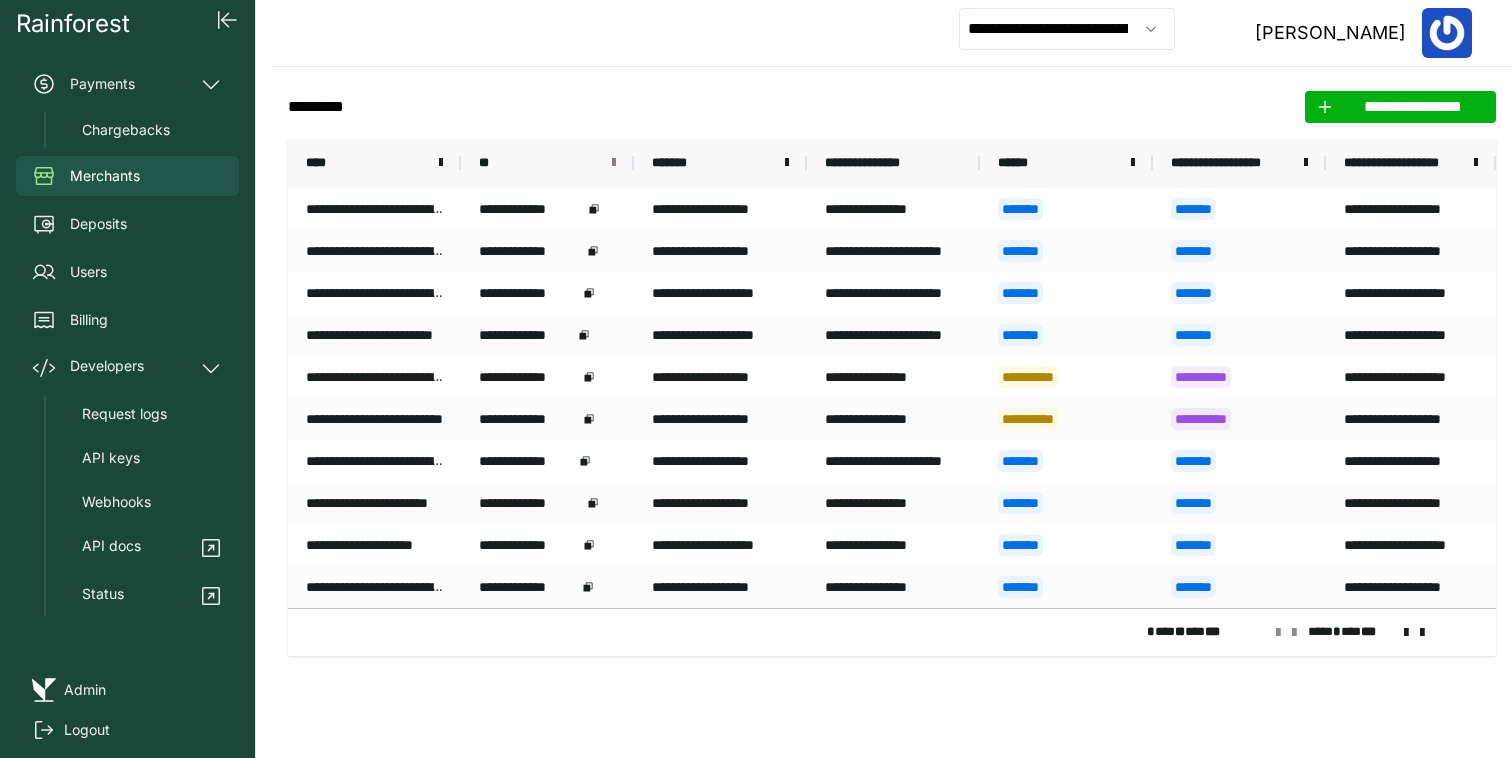 click at bounding box center (614, 163) 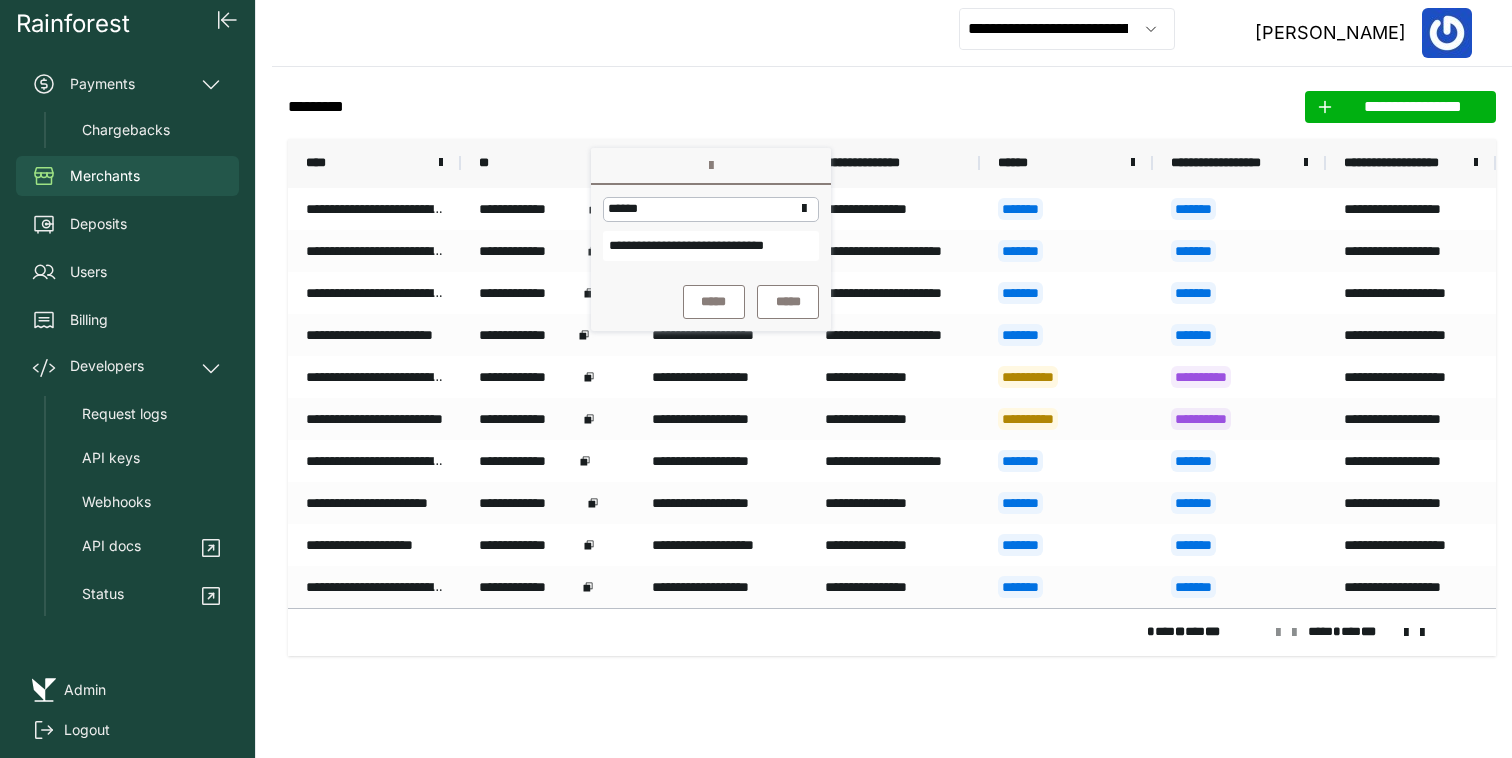 scroll, scrollTop: 0, scrollLeft: 22, axis: horizontal 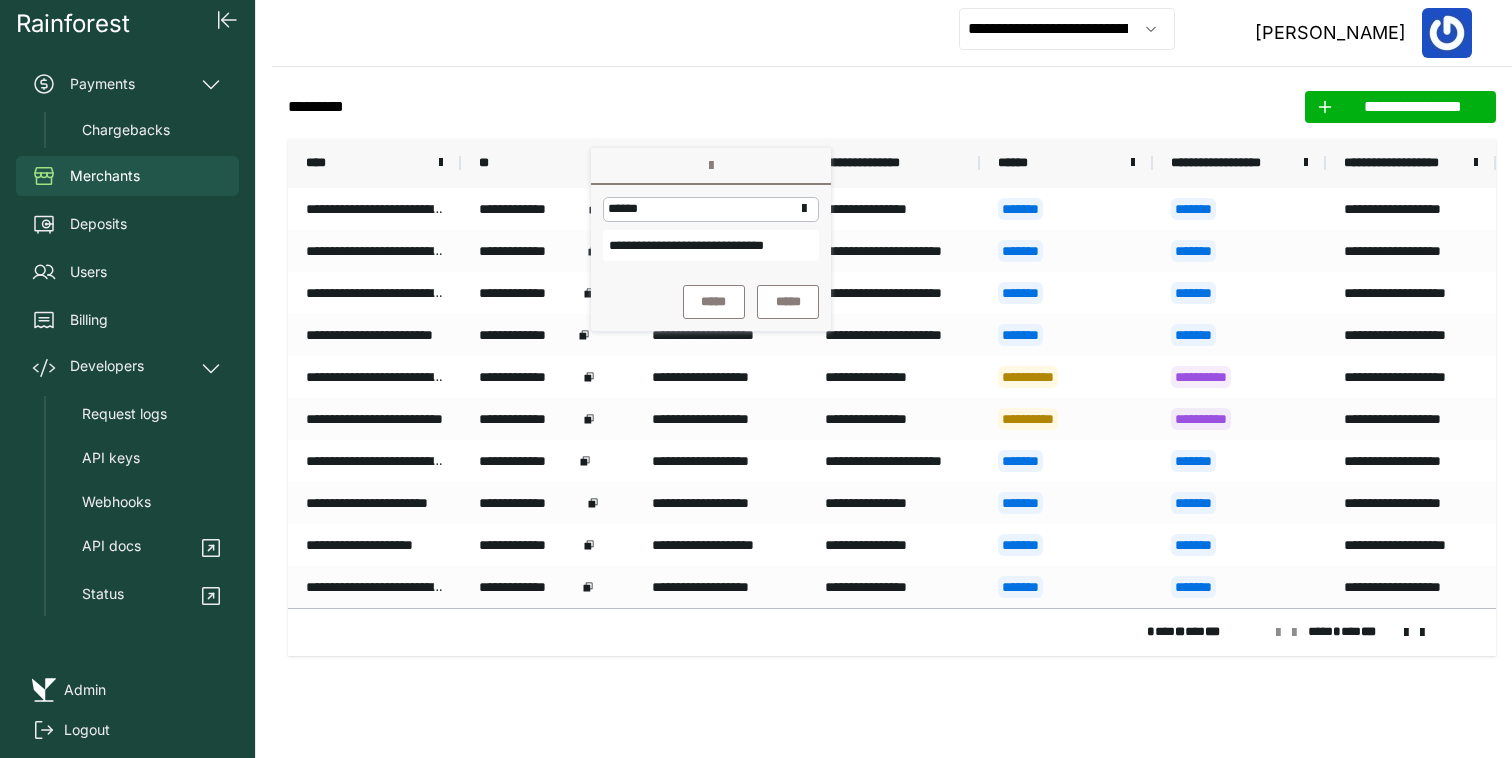 type on "**********" 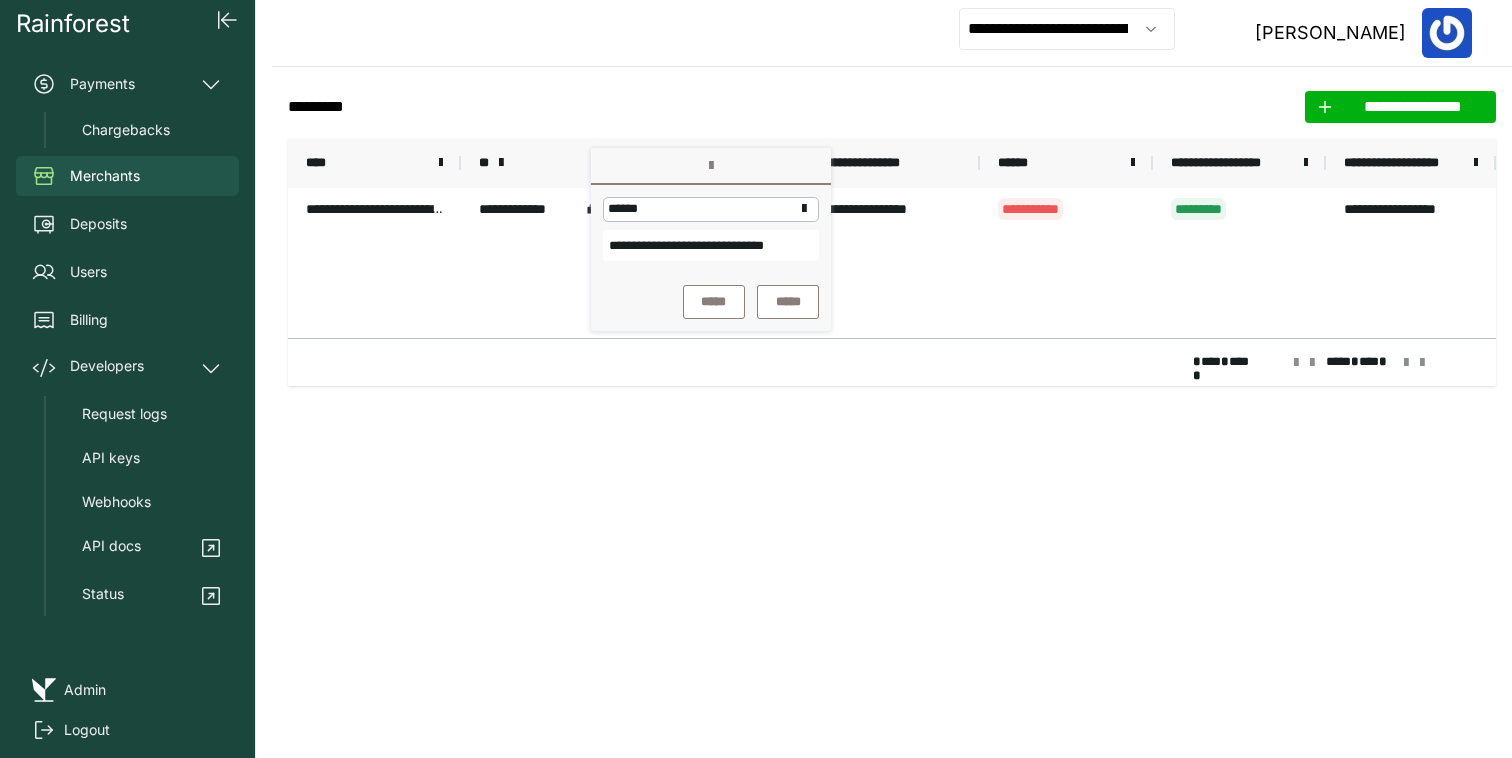 click on "*
**
*
**
*
****
*
**
*" at bounding box center (892, 362) 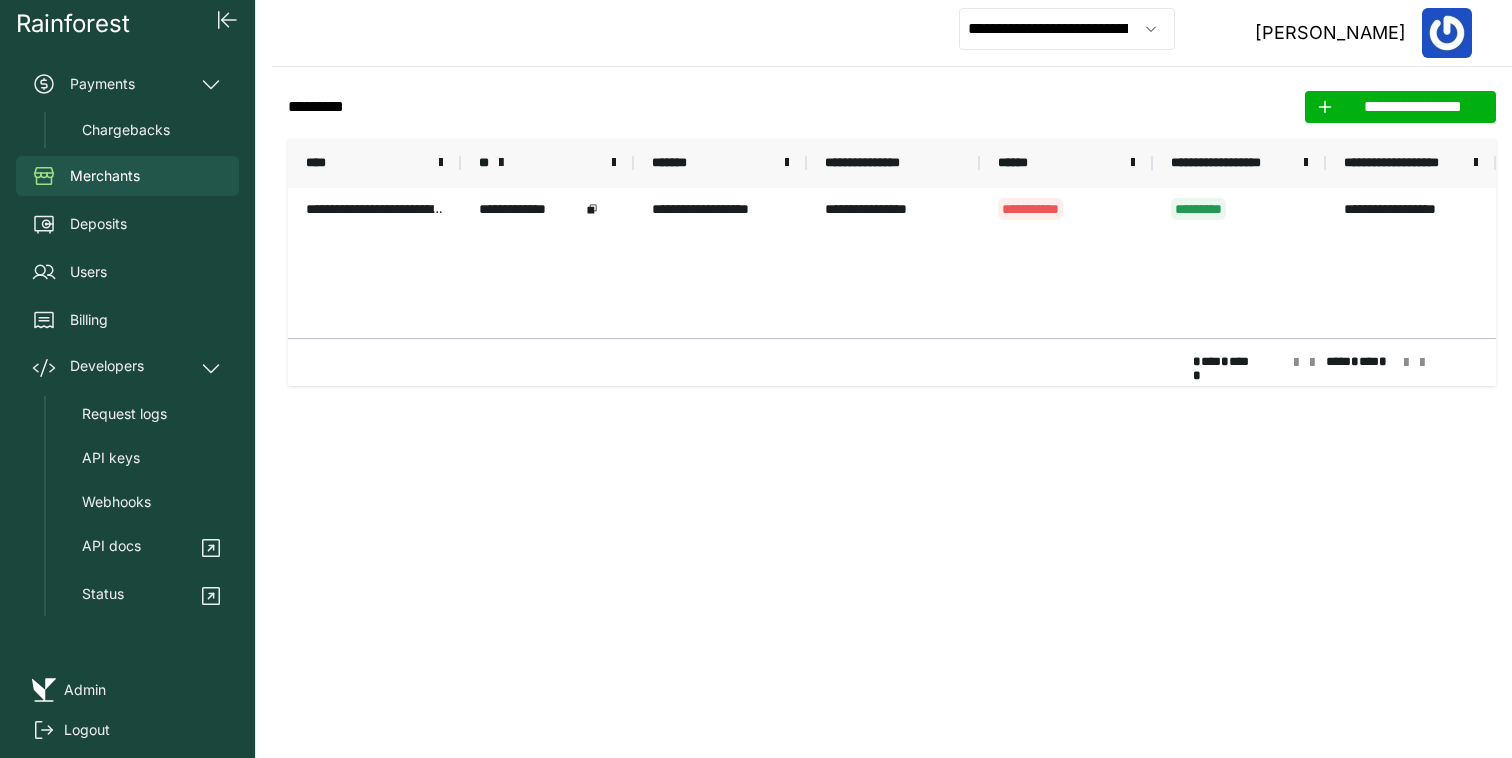 click on "****" at bounding box center (374, 163) 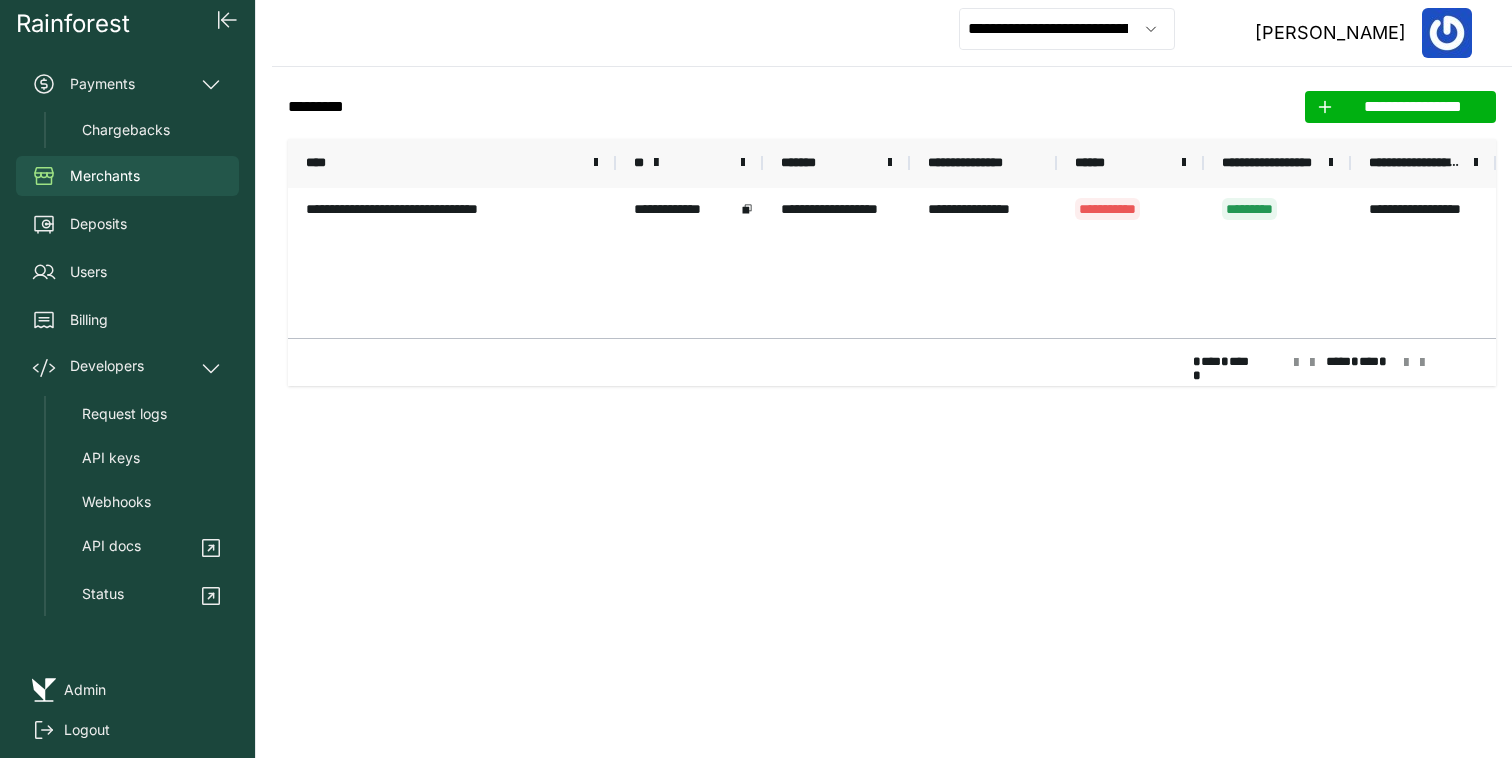 drag, startPoint x: 458, startPoint y: 161, endPoint x: 612, endPoint y: 153, distance: 154.20766 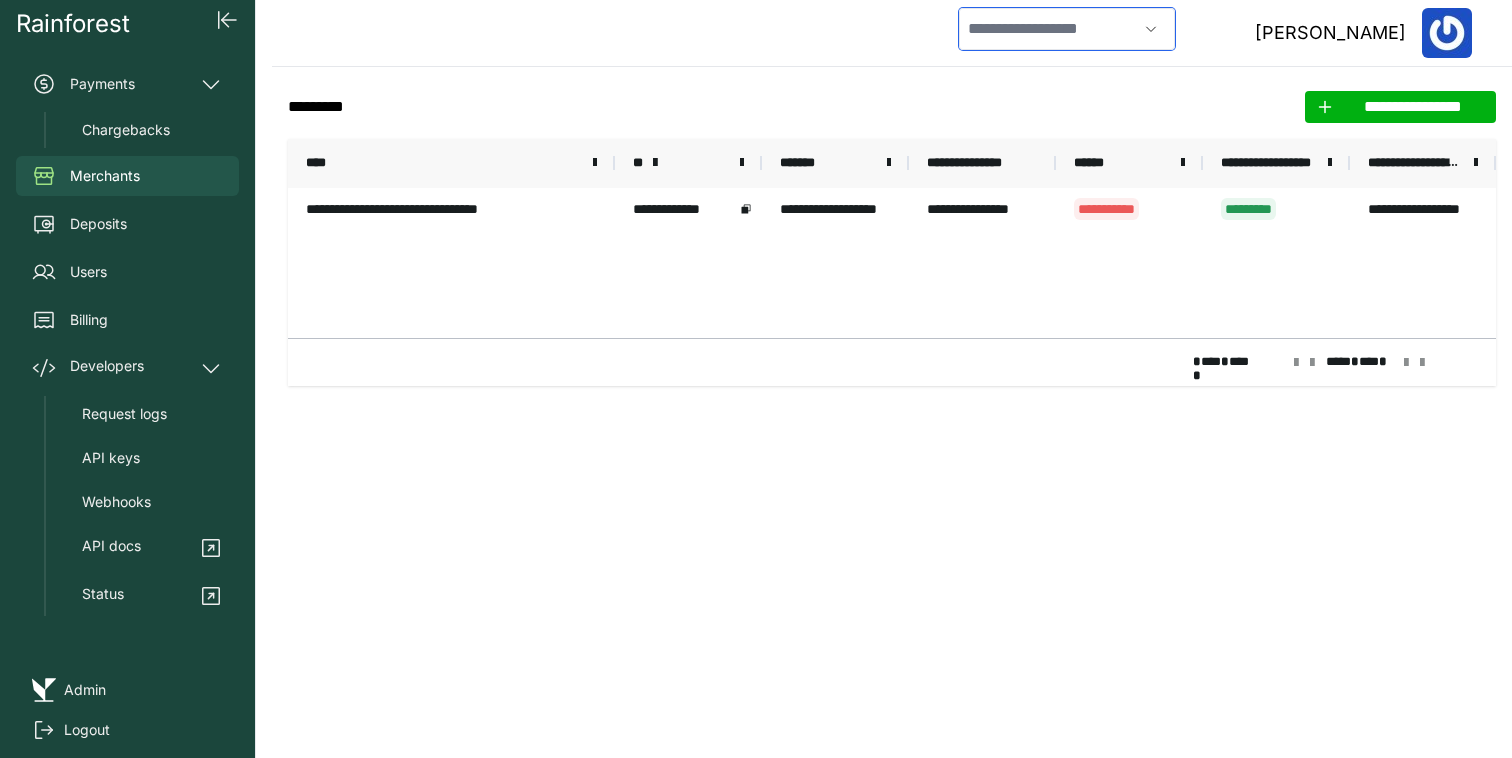 click at bounding box center [1048, 29] 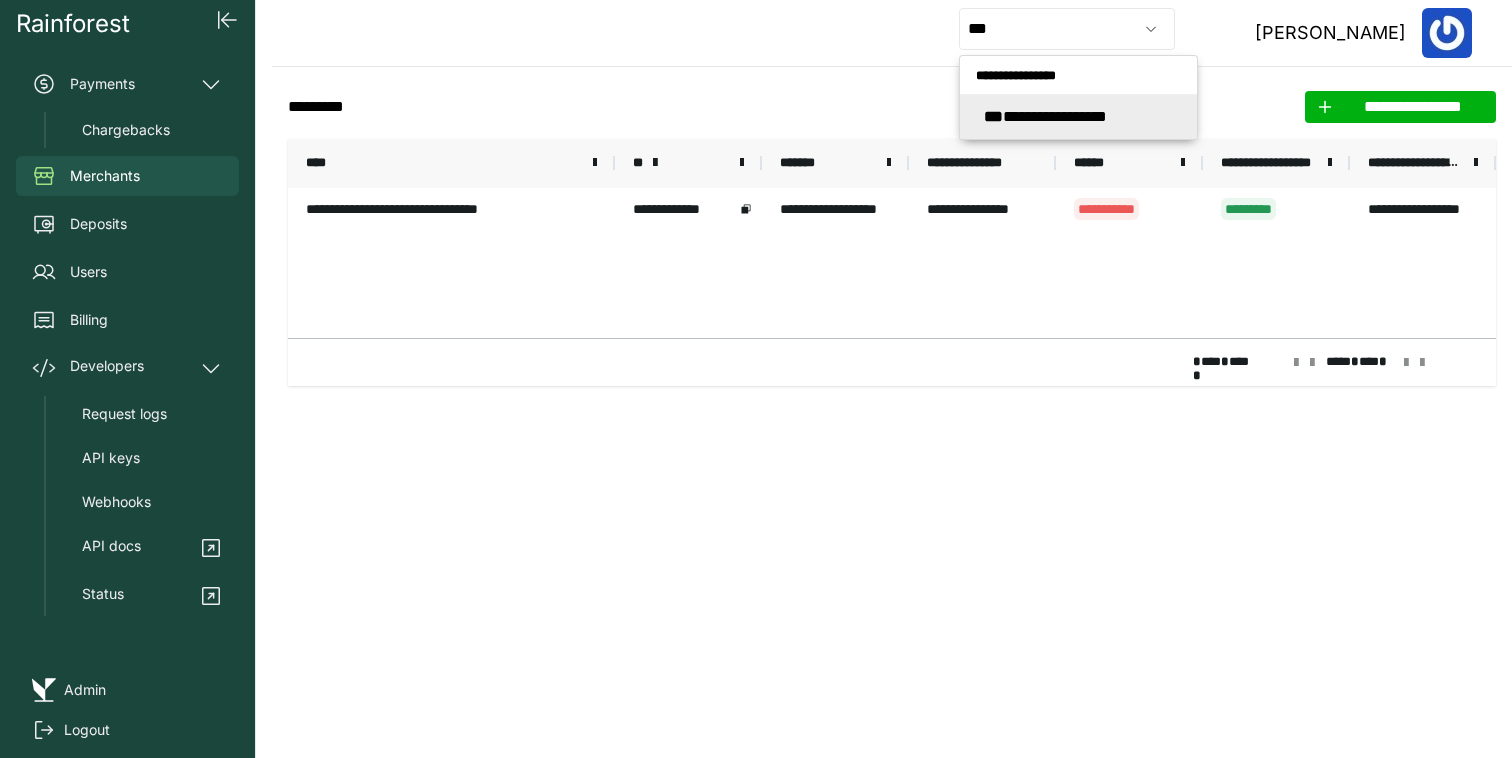 type on "**********" 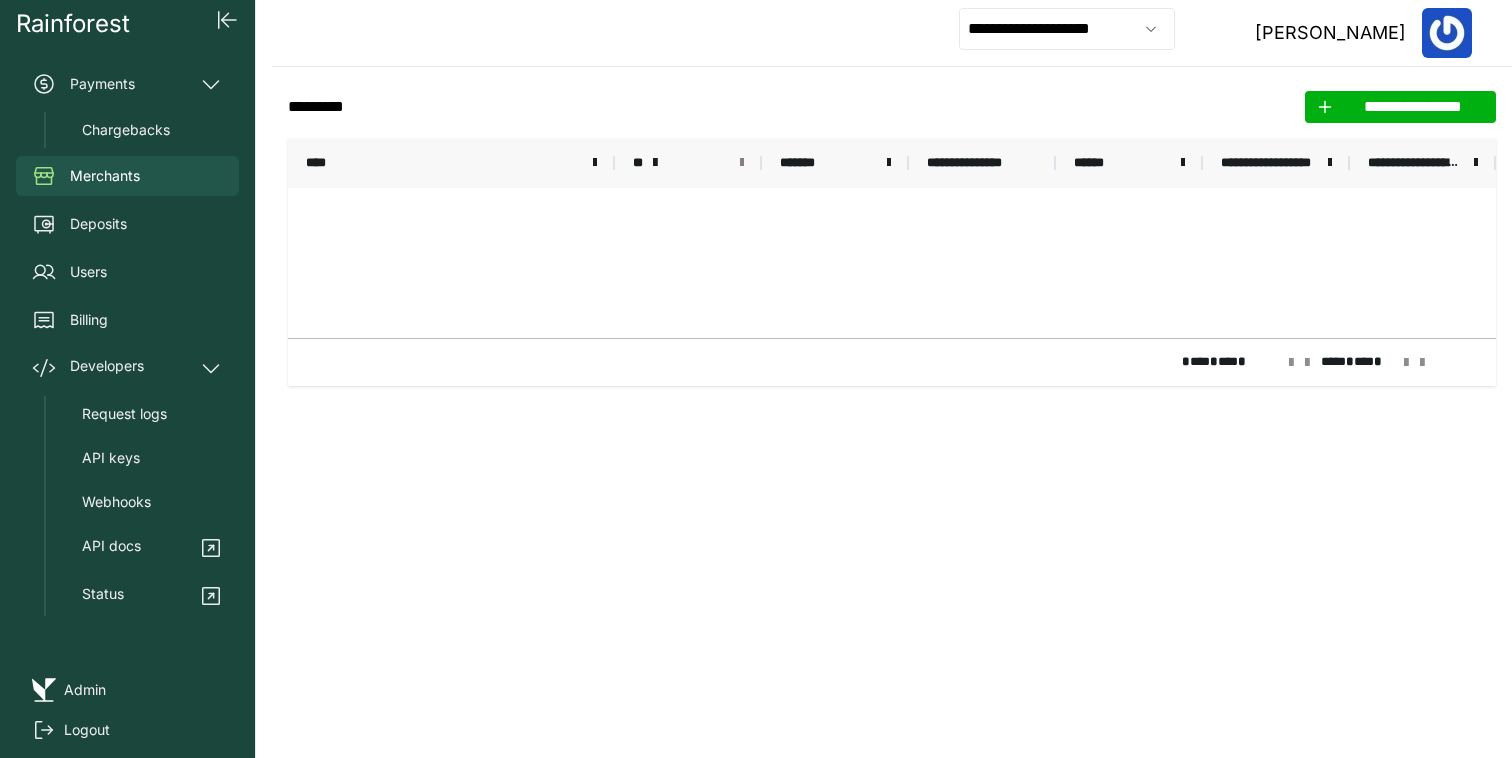 click at bounding box center [742, 163] 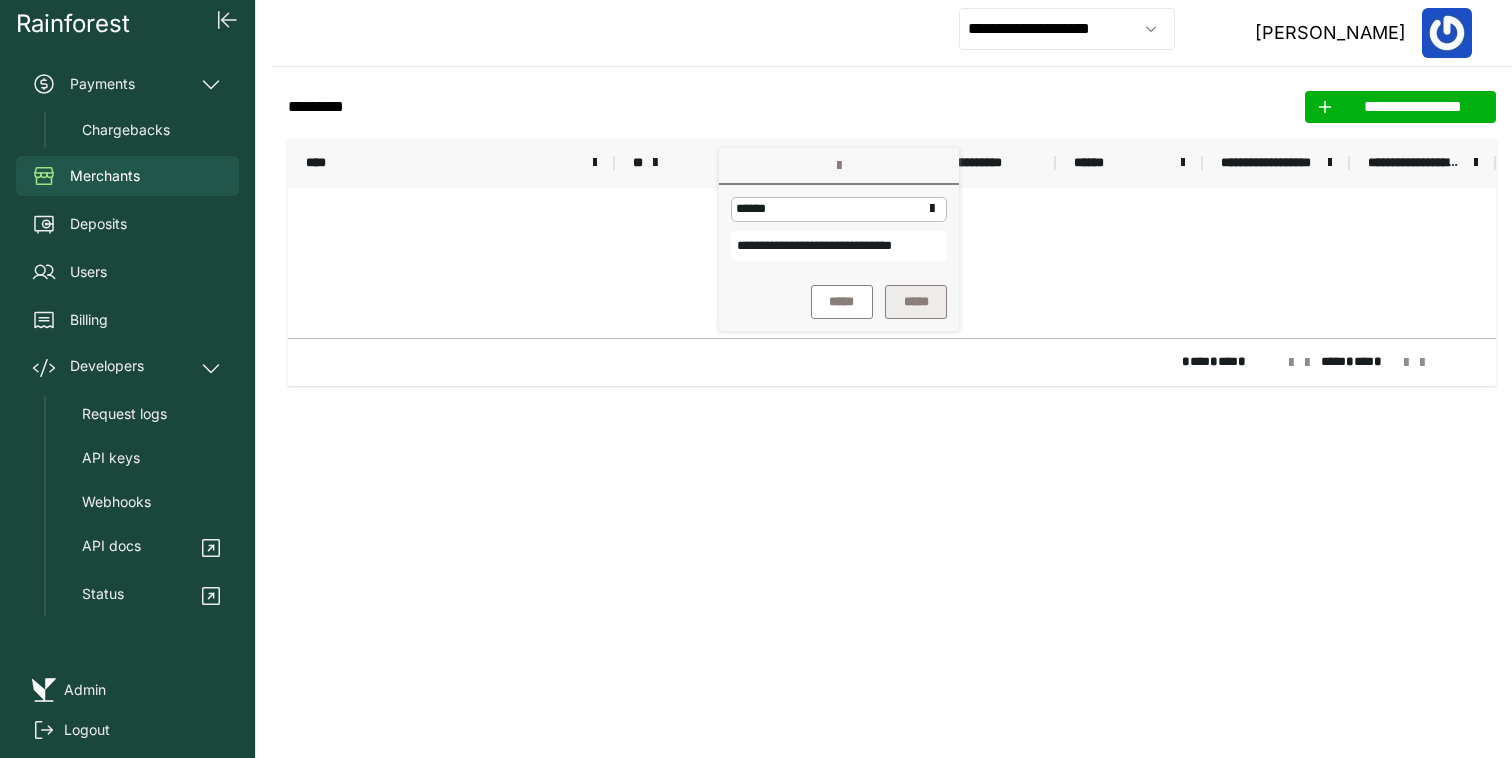 scroll, scrollTop: 0, scrollLeft: 22, axis: horizontal 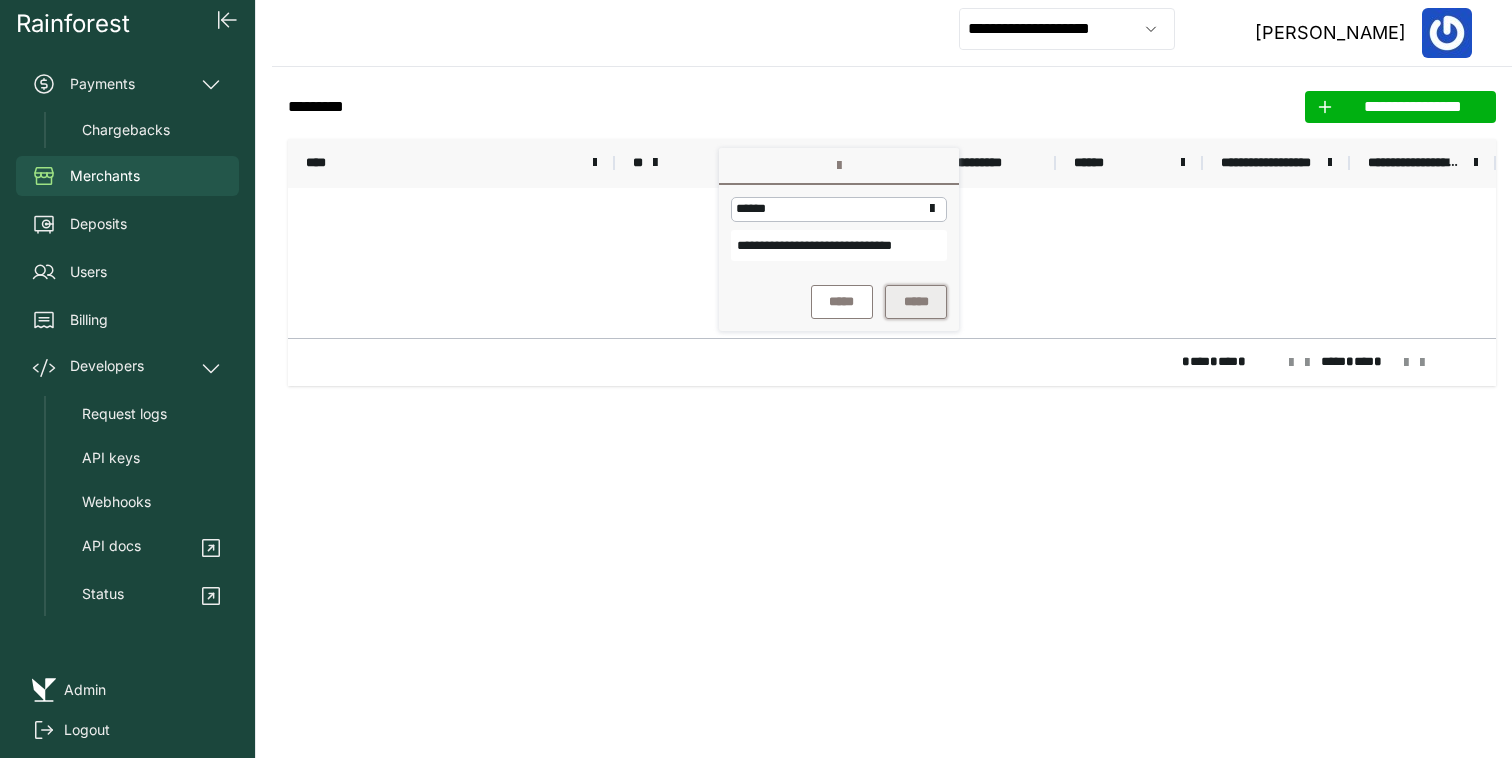 click on "*****" at bounding box center [916, 302] 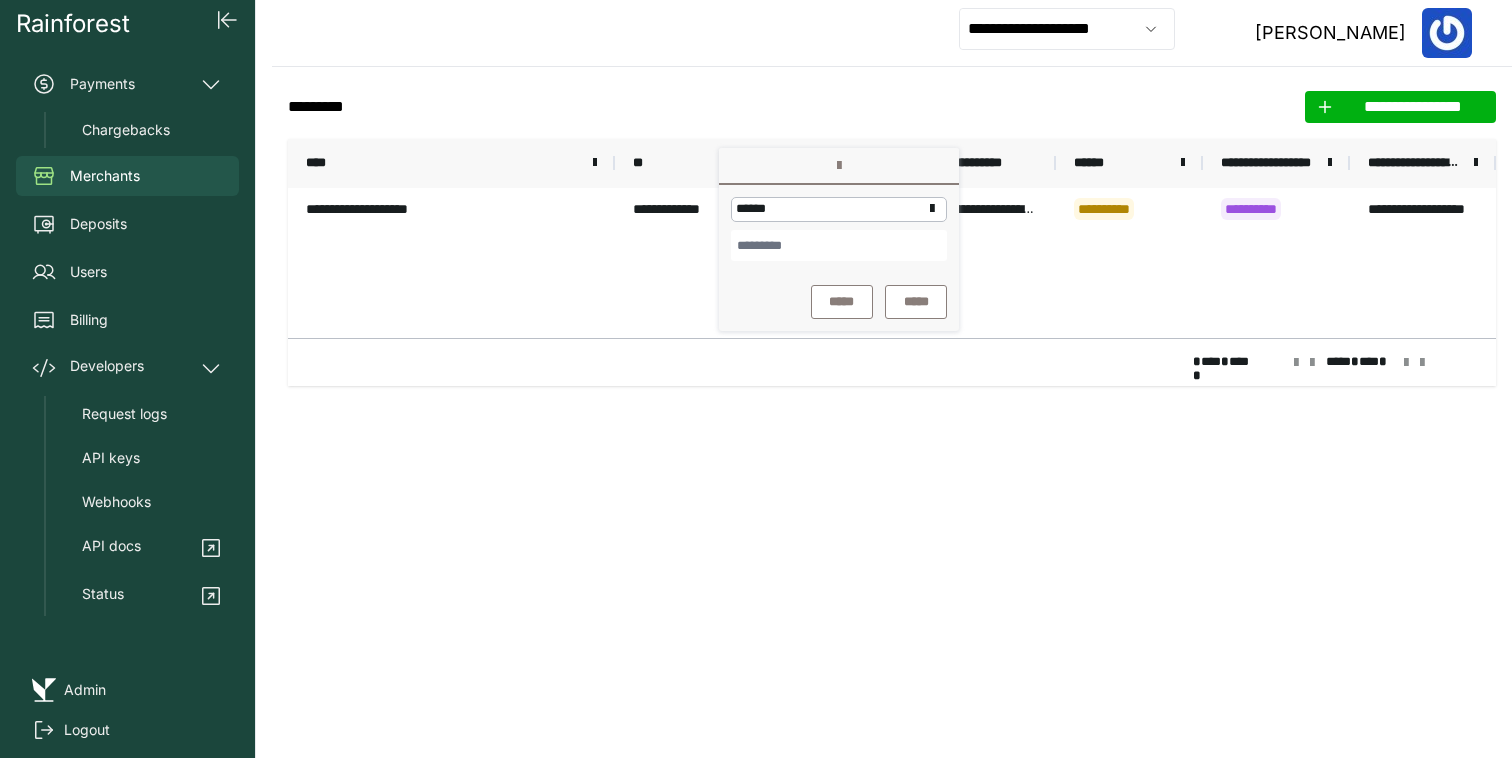 click on "**********" at bounding box center [892, 33] 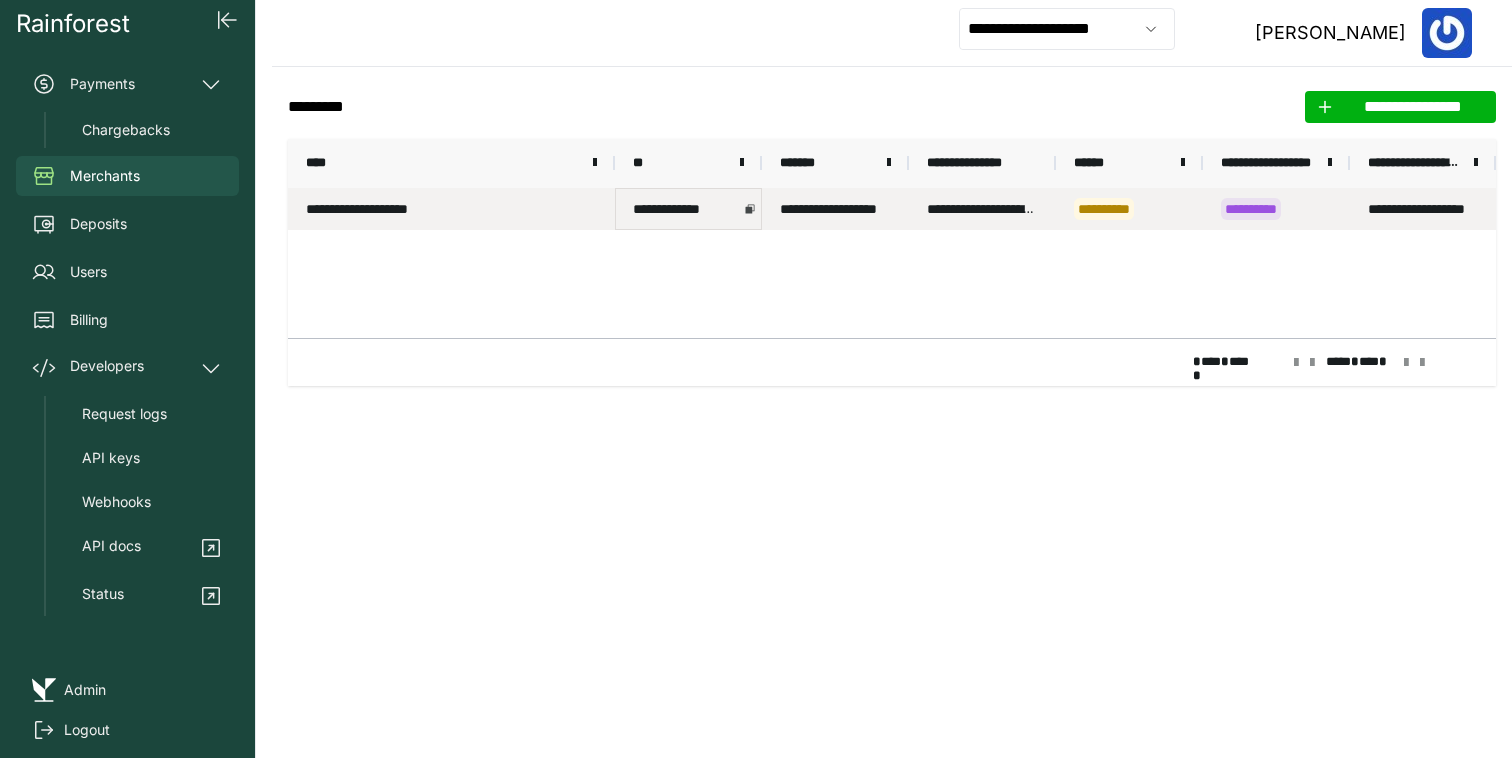 click 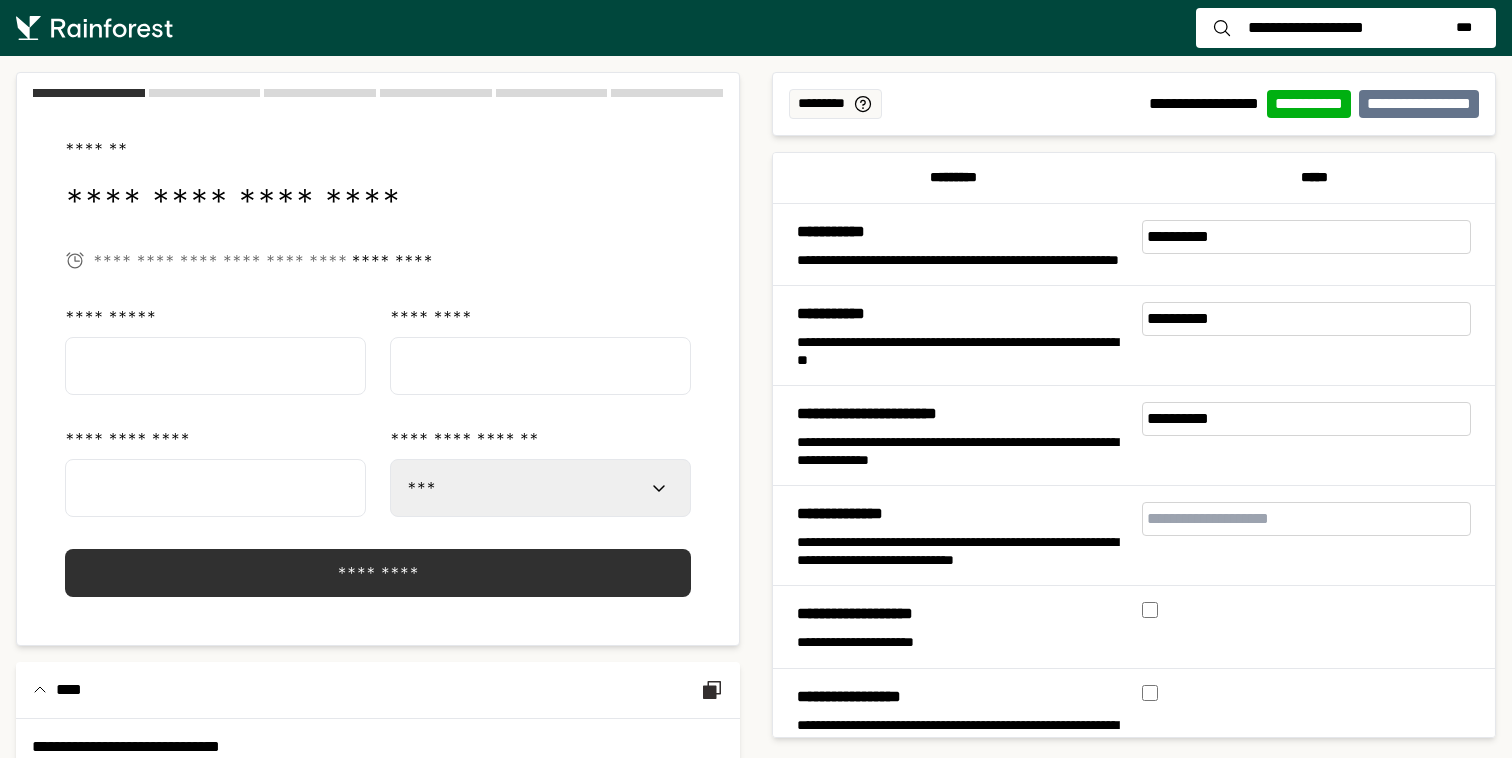 select on "***" 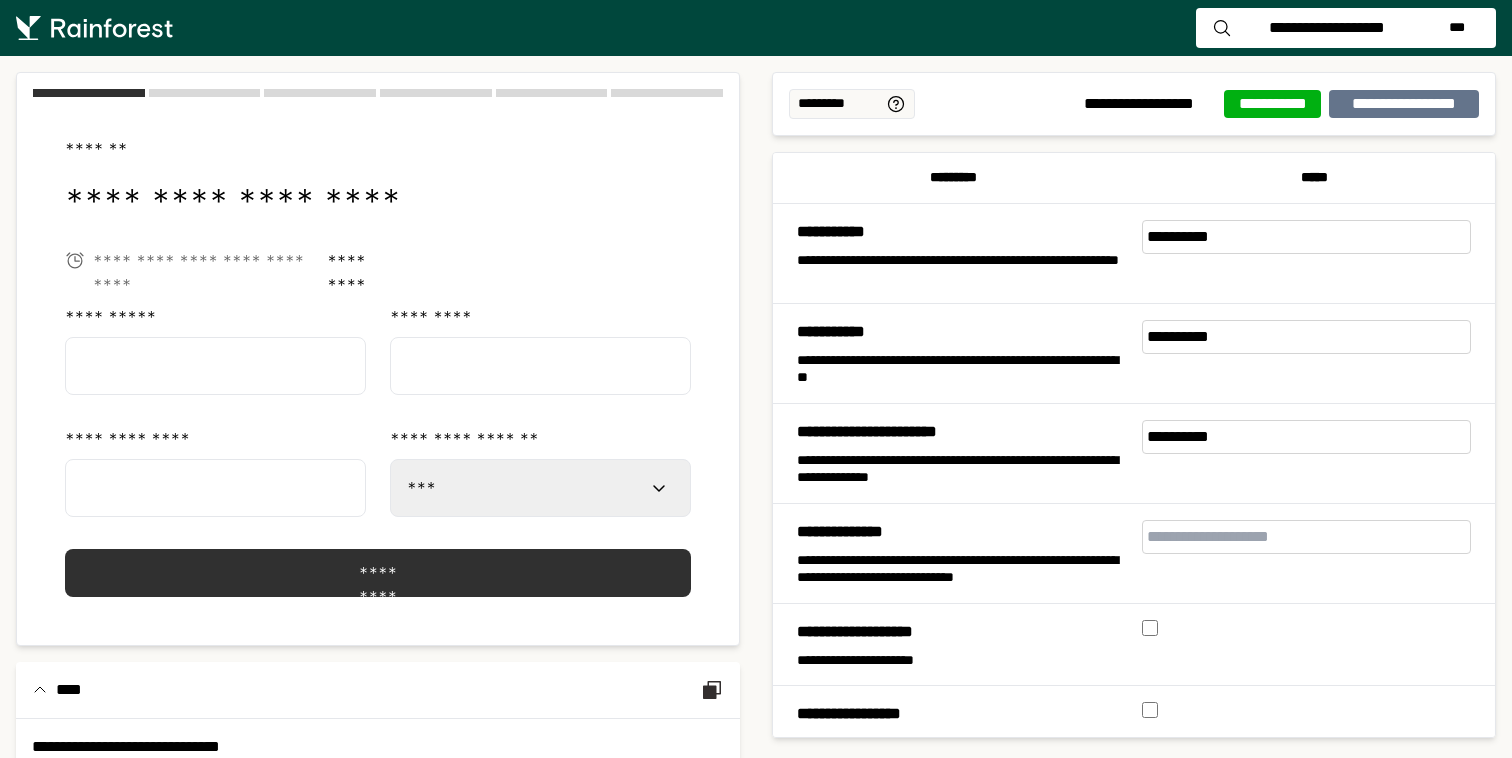 scroll, scrollTop: 0, scrollLeft: 0, axis: both 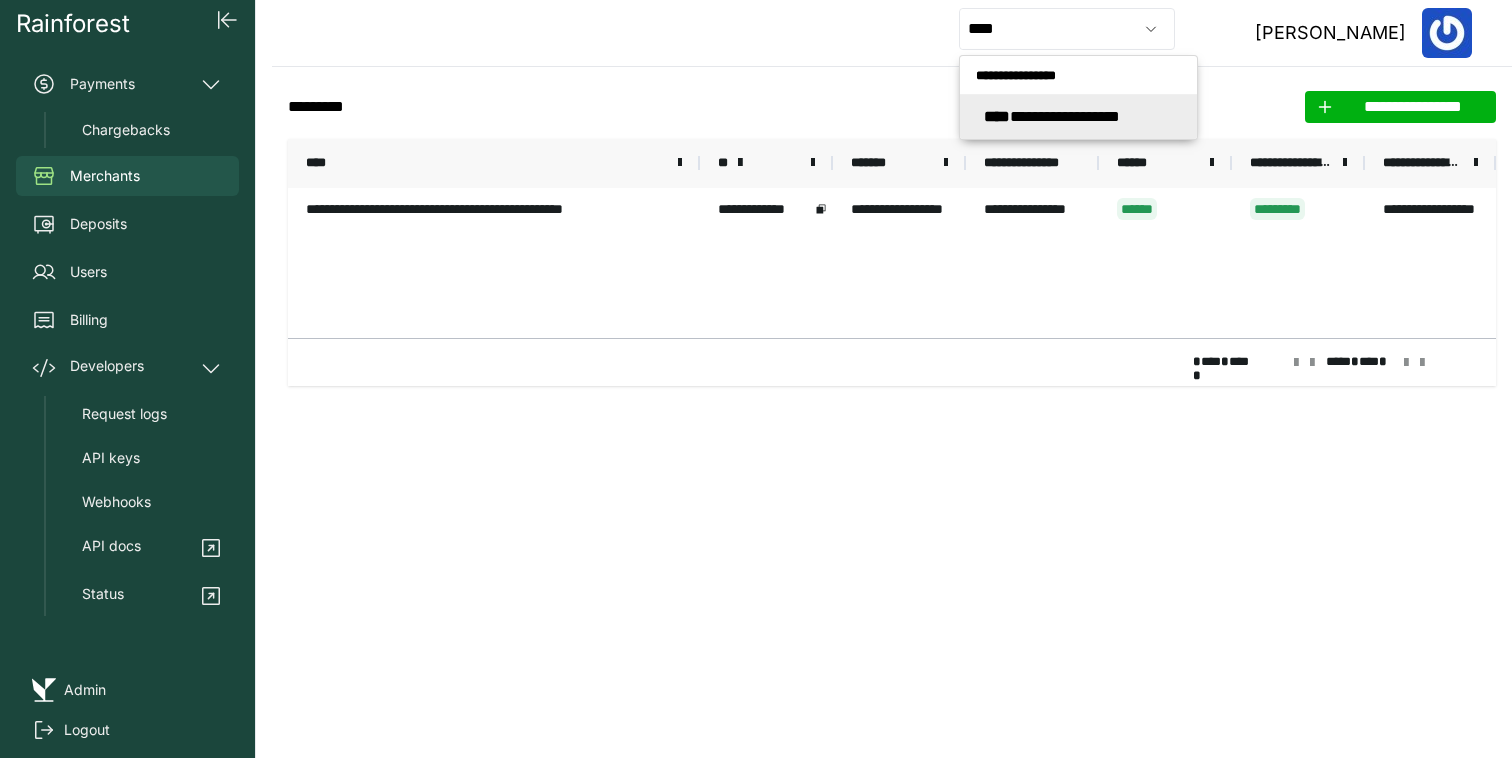 type on "**********" 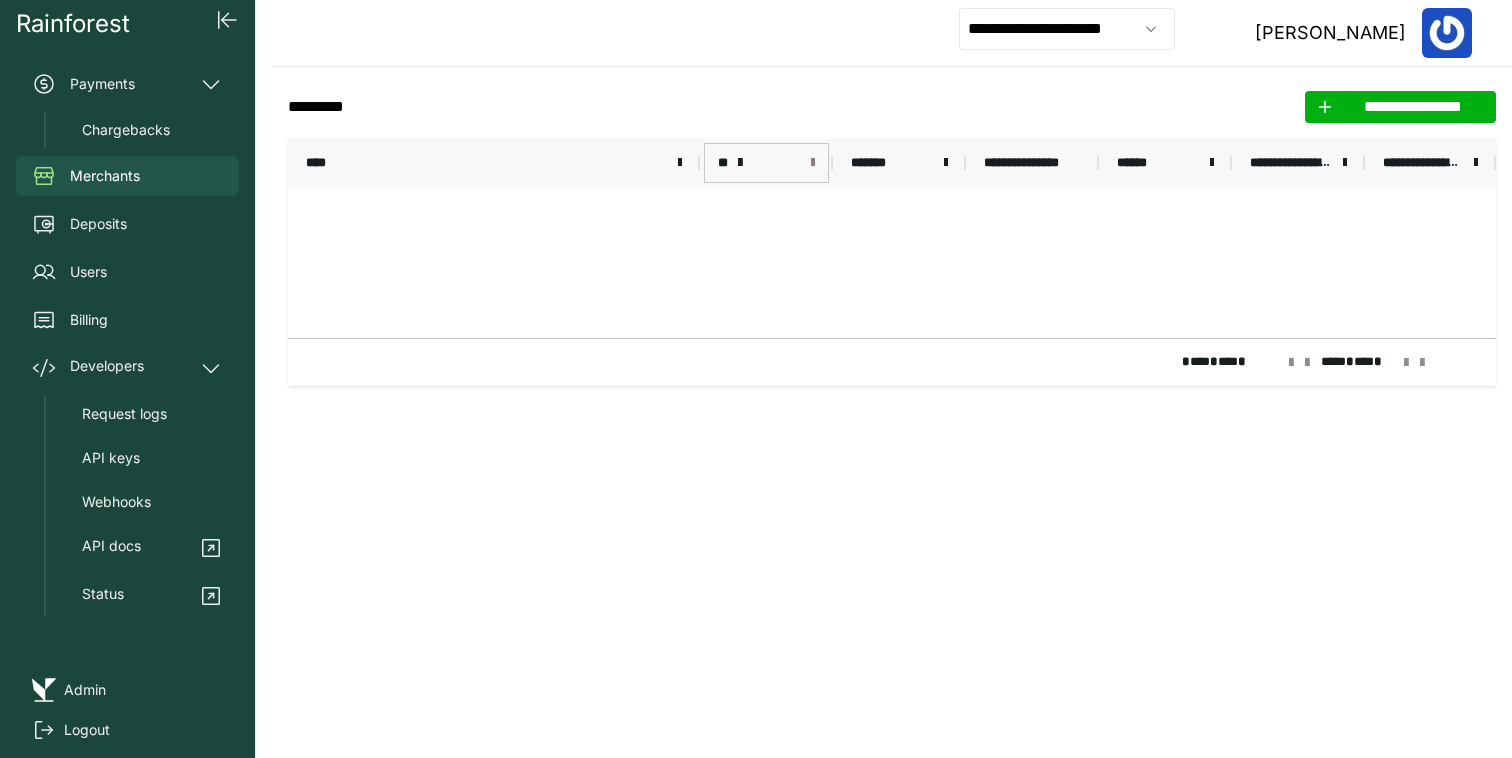 click at bounding box center [813, 163] 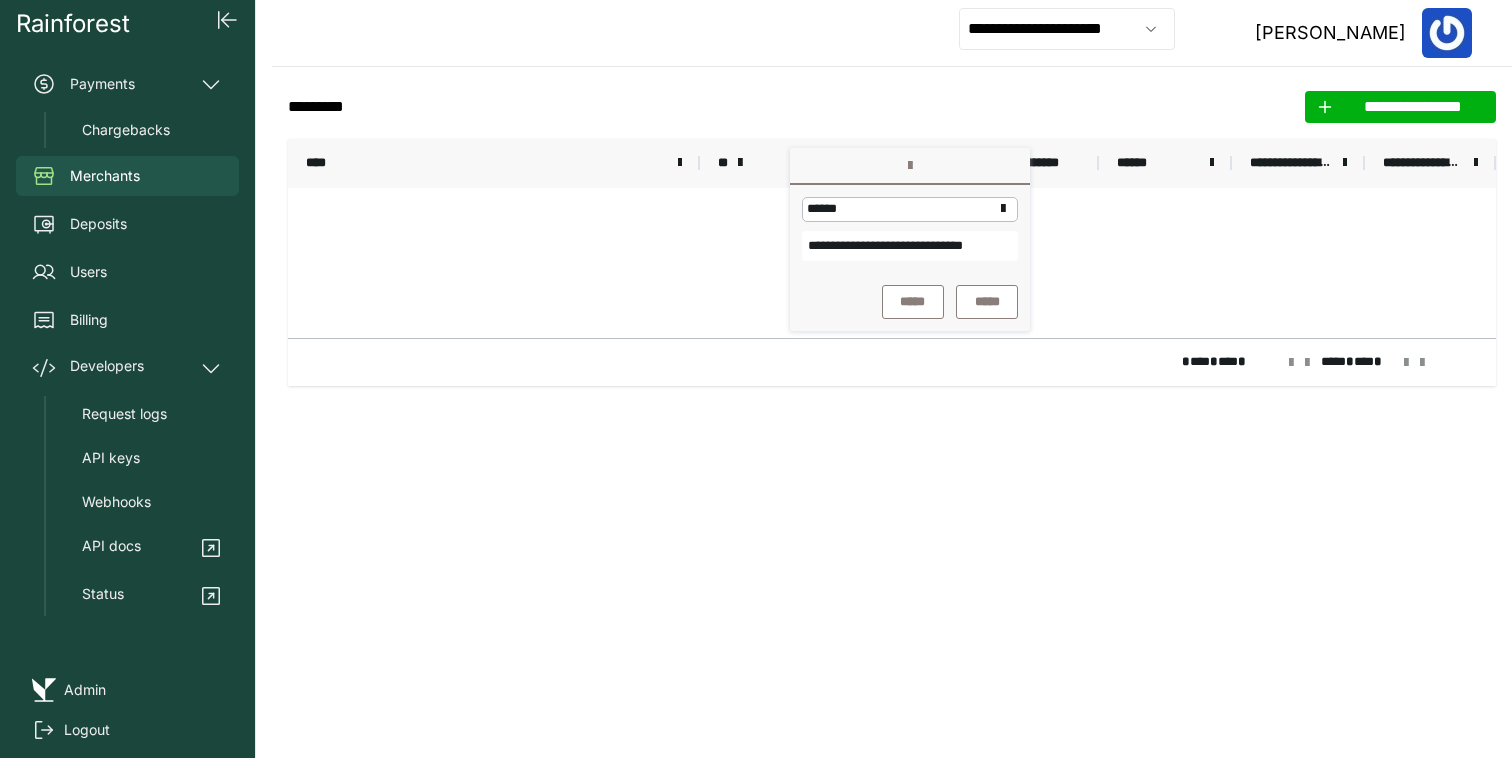 click on "**********" at bounding box center [910, 246] 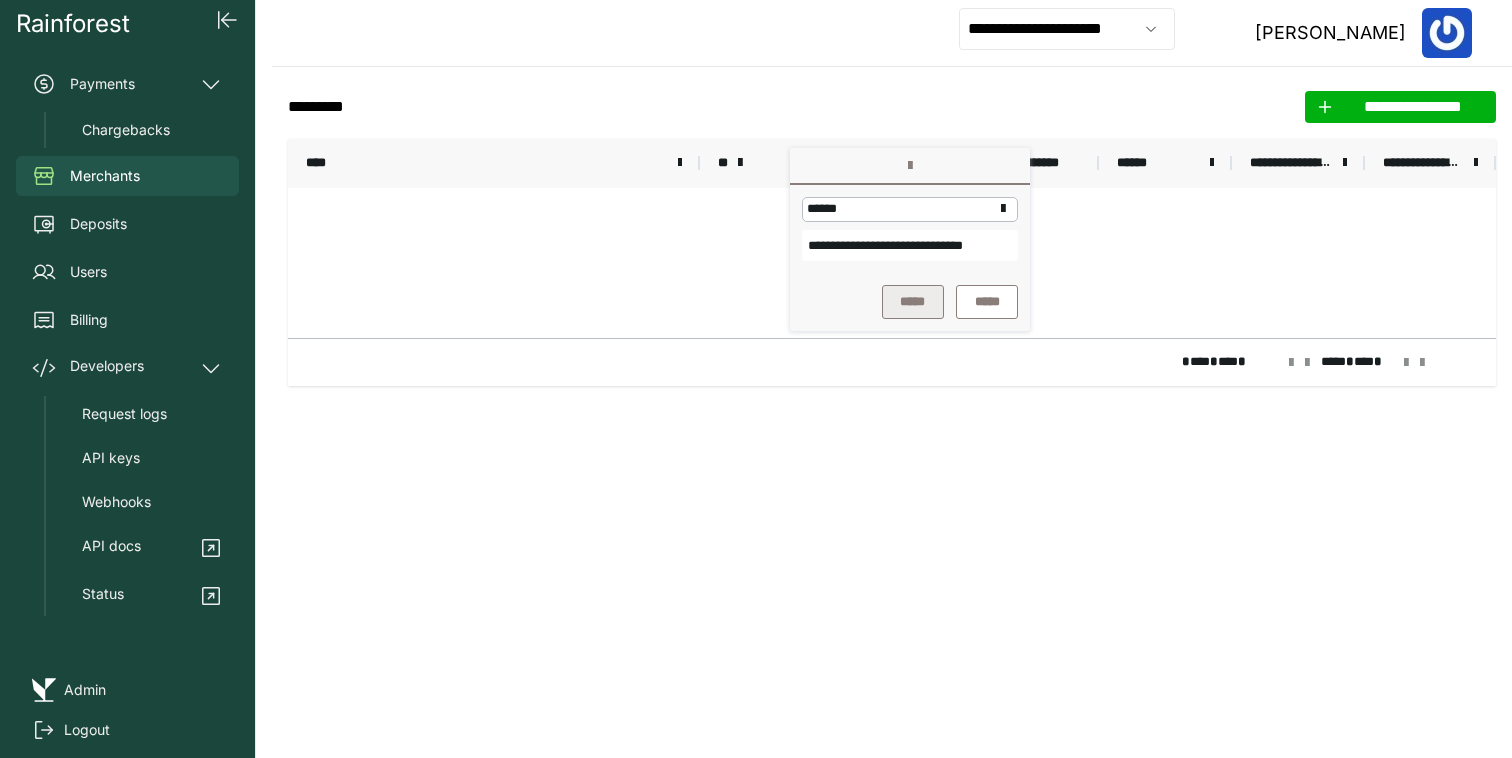 type on "**********" 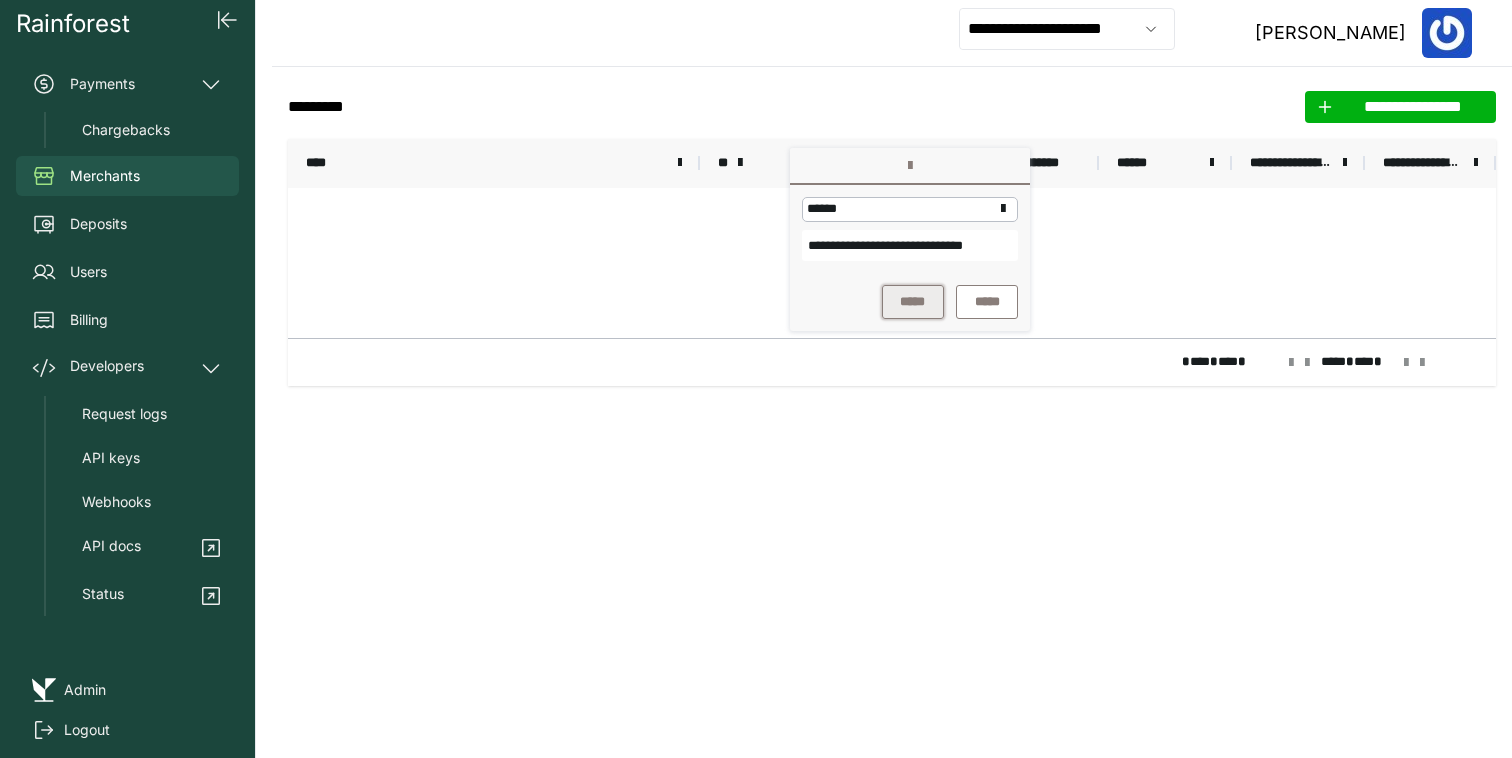 click on "*****" at bounding box center [913, 302] 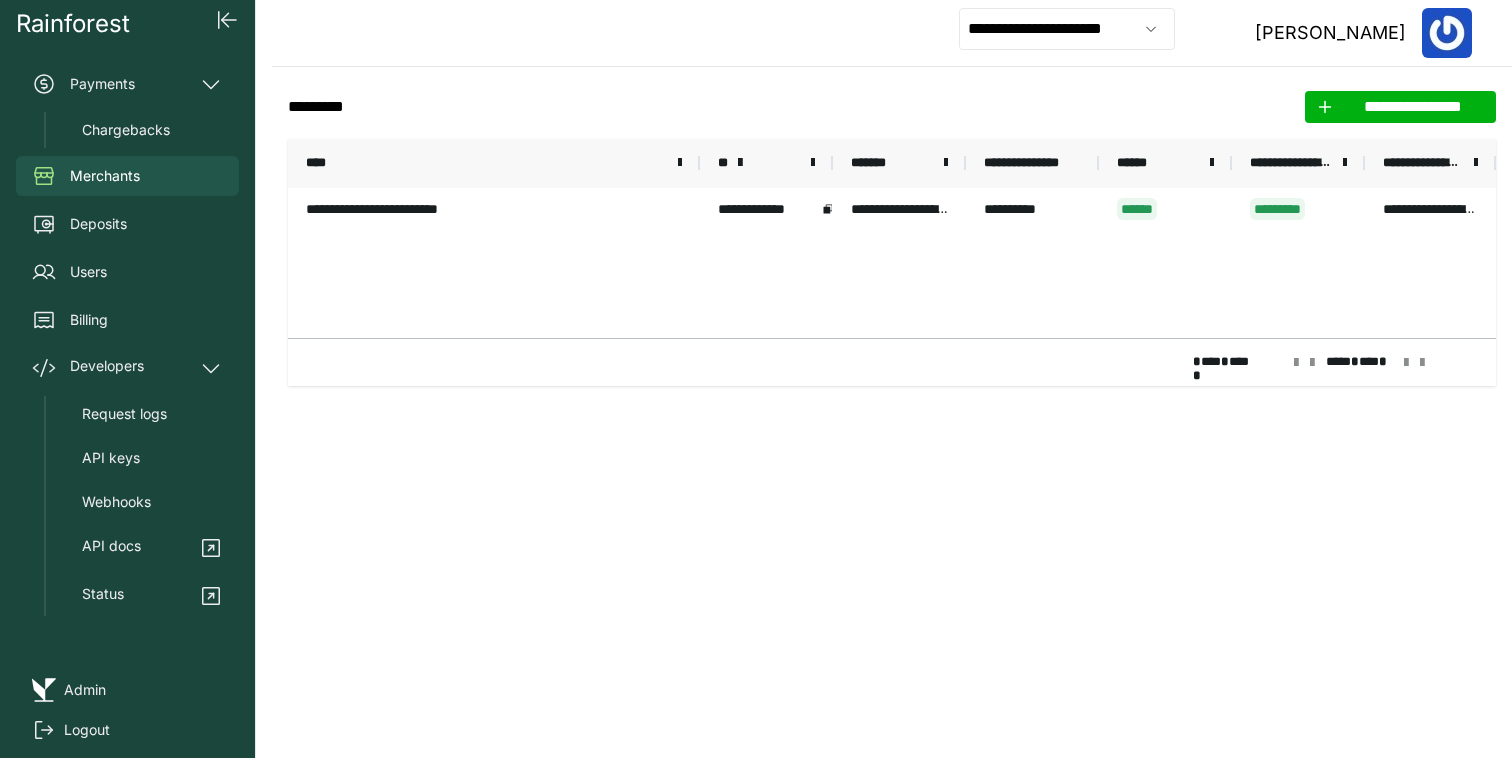 click on "**********" at bounding box center [892, 33] 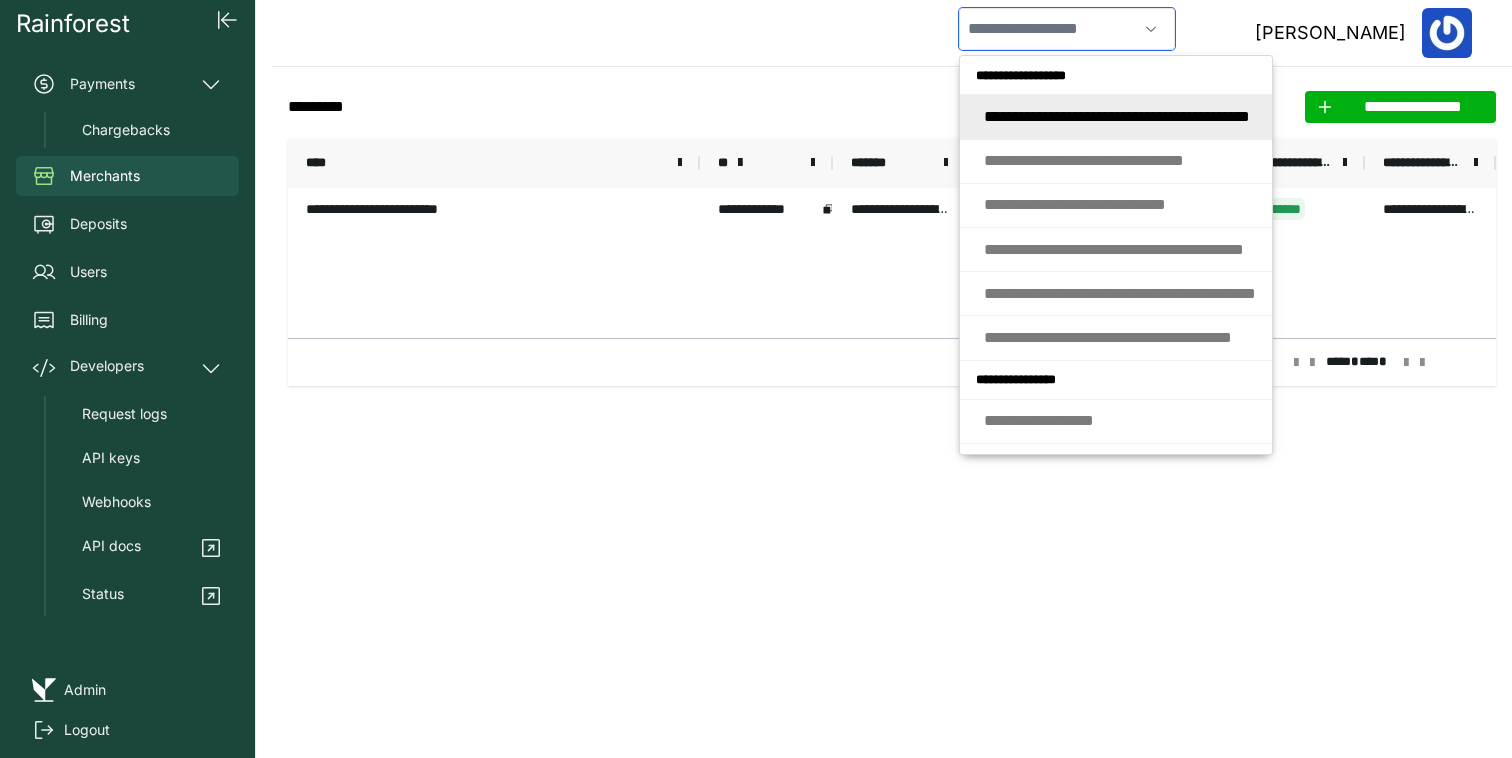 click at bounding box center (1048, 29) 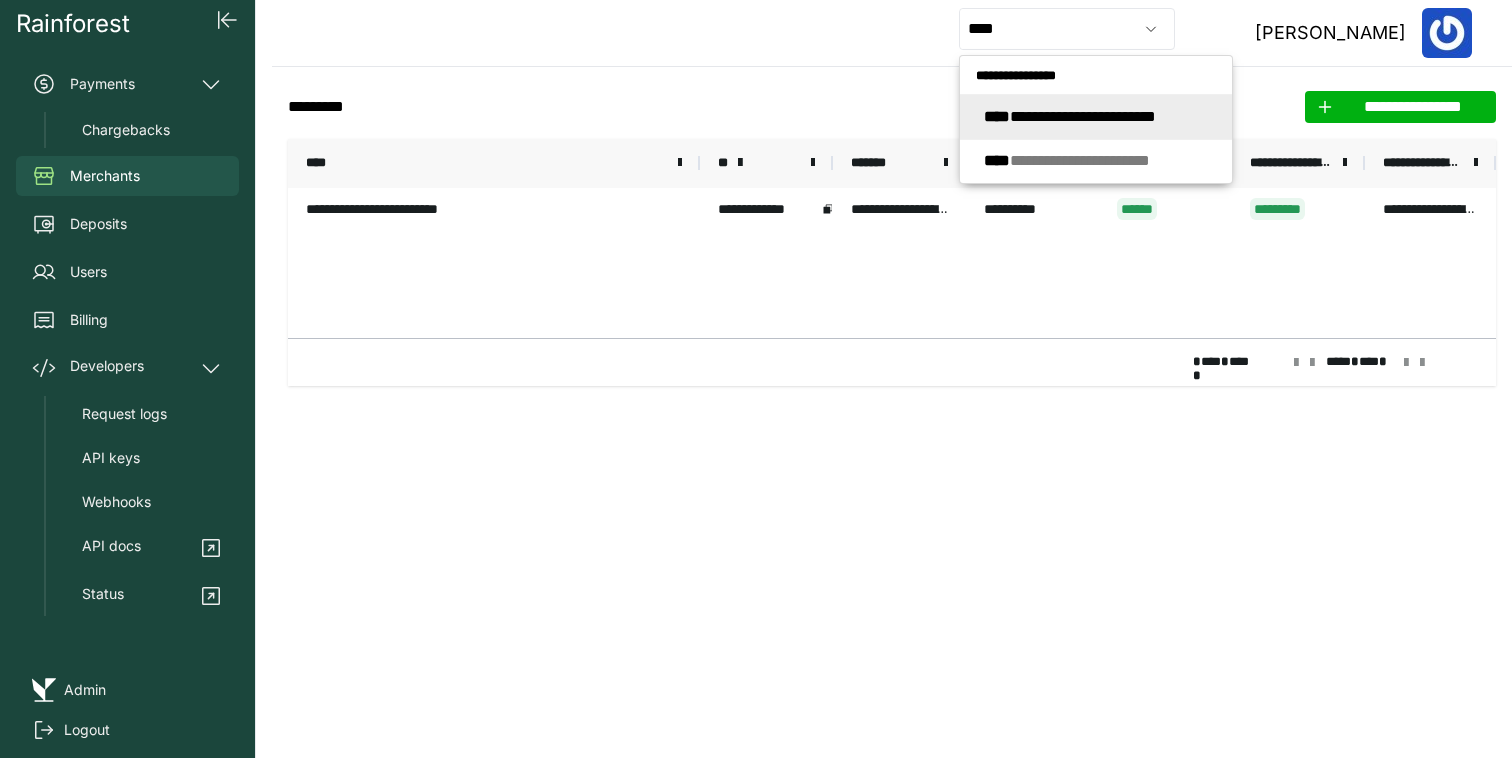 type on "**********" 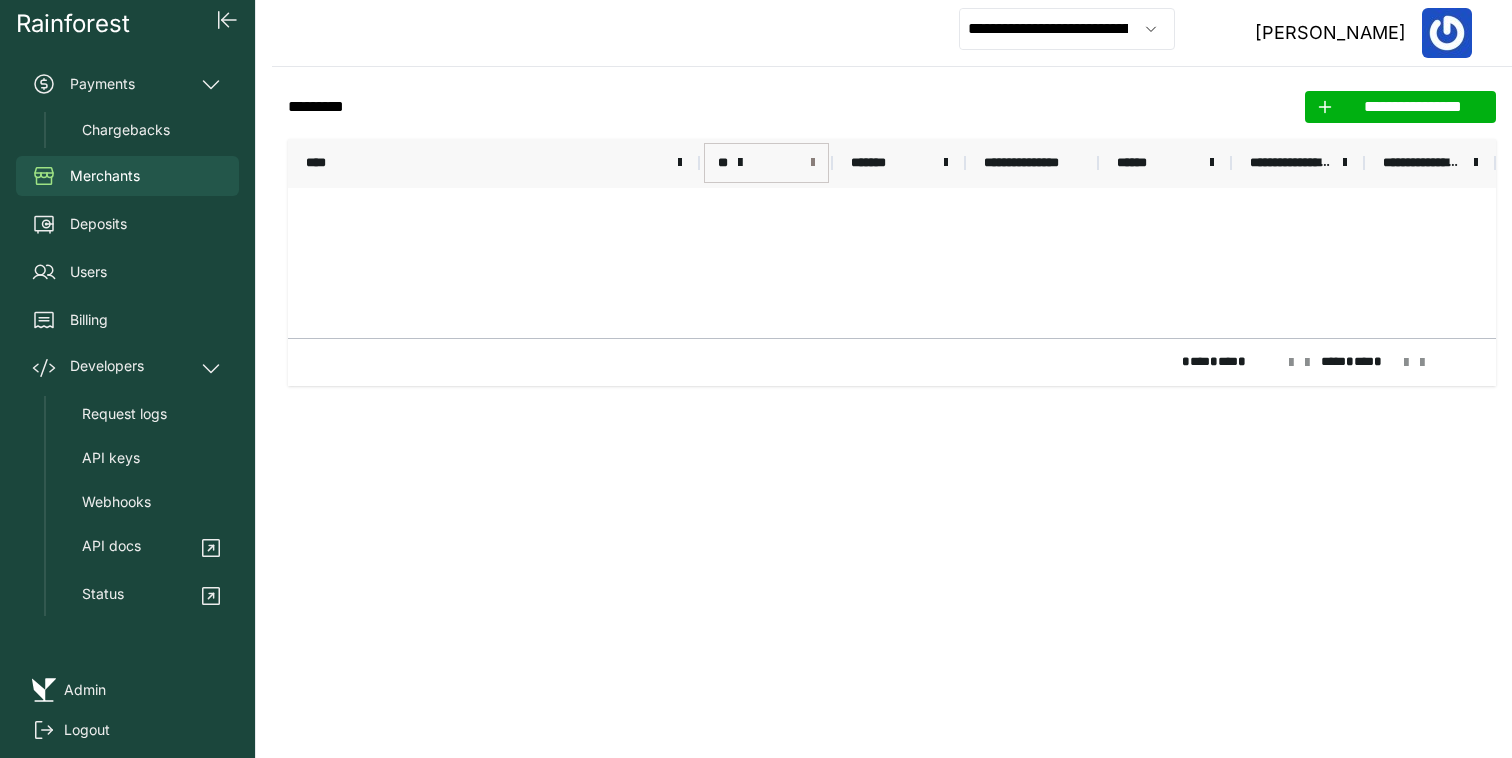 click at bounding box center (813, 163) 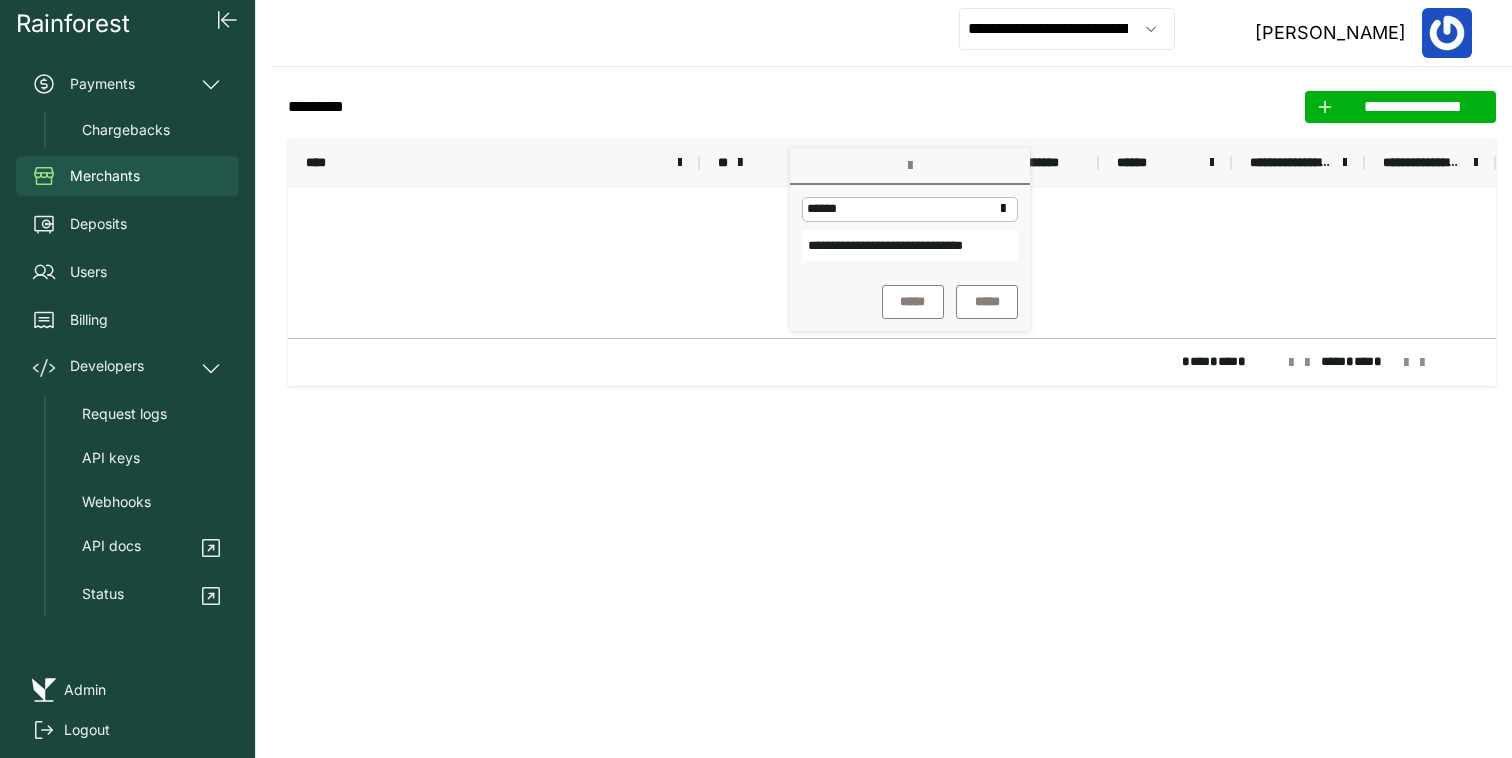 click on "**********" at bounding box center [910, 245] 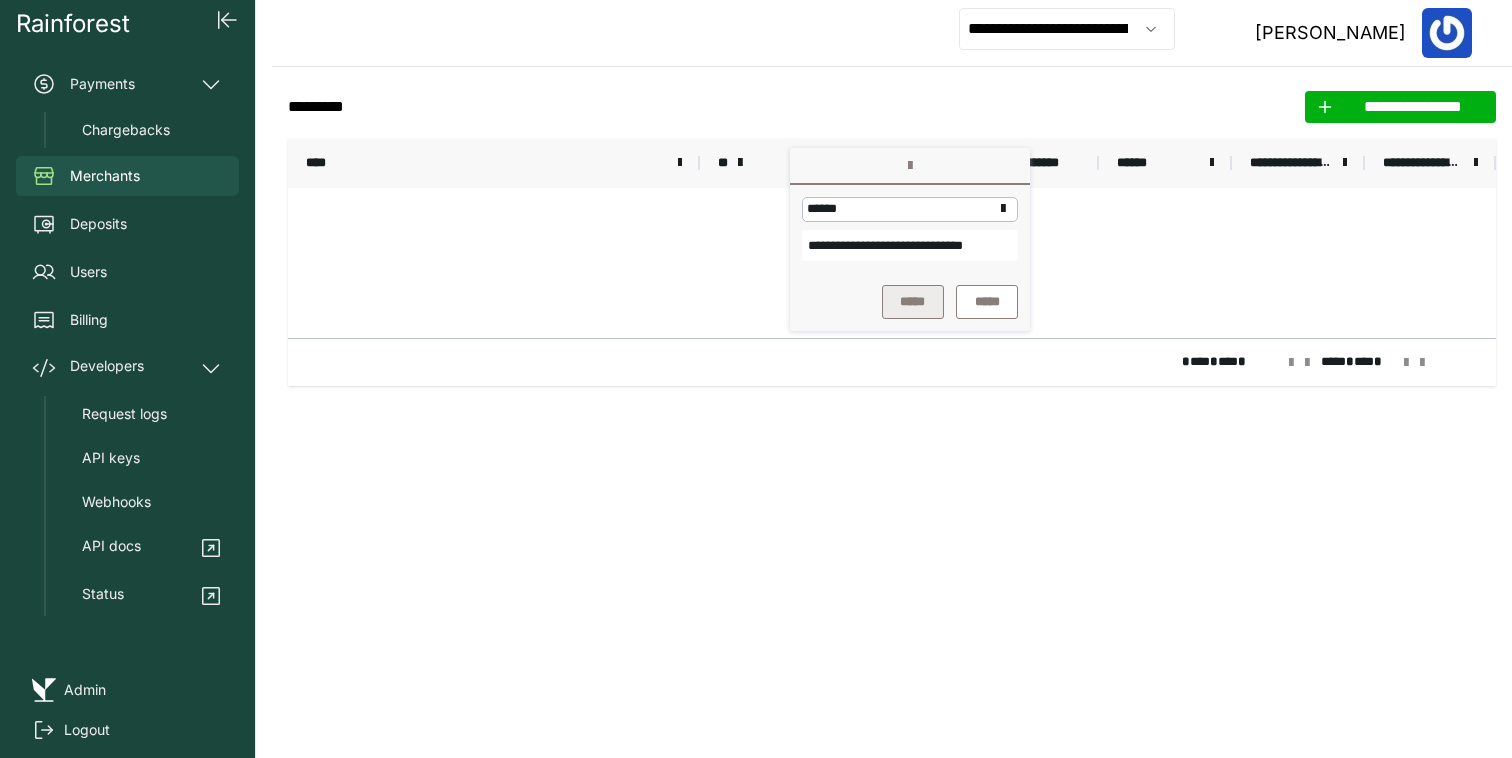 type on "**********" 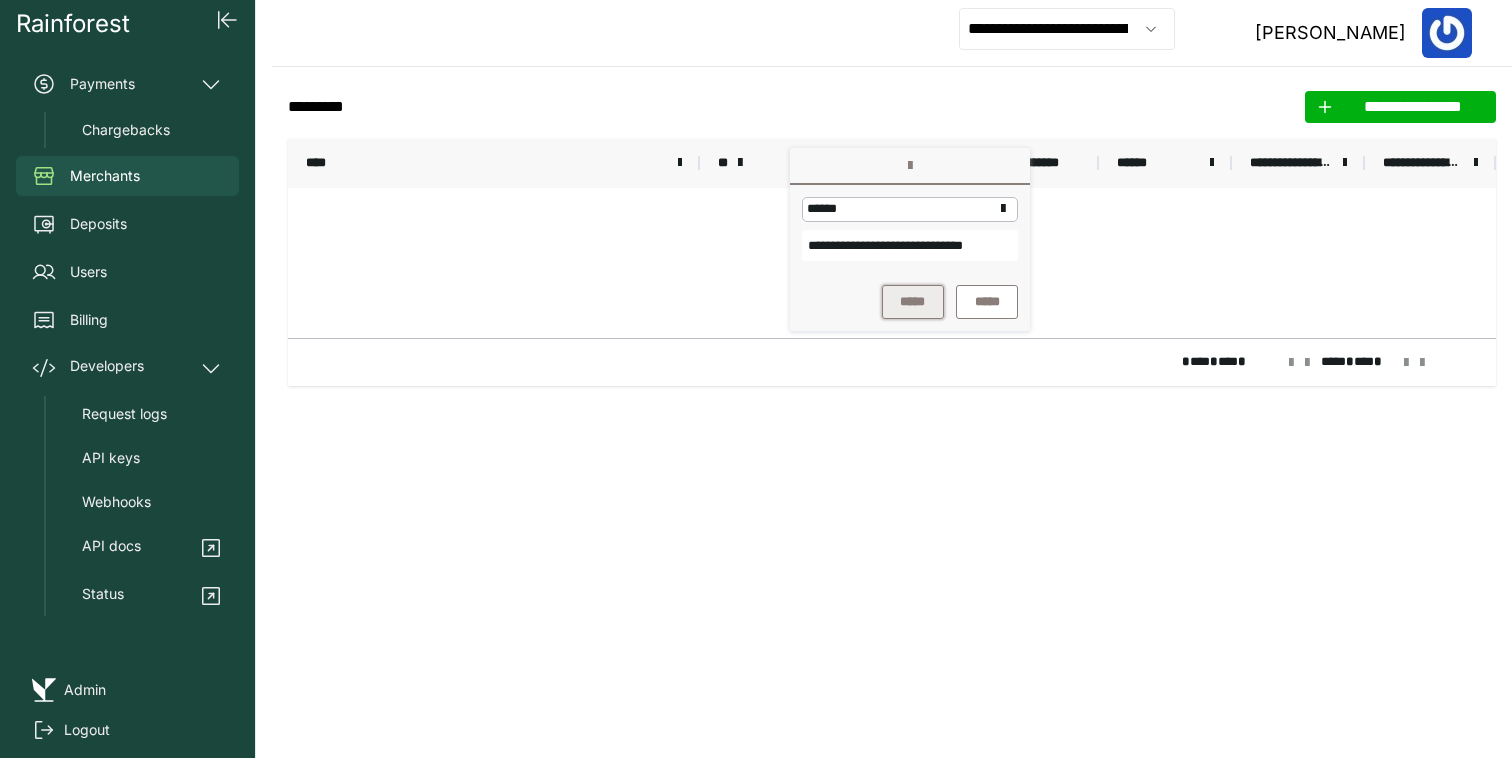 scroll, scrollTop: 0, scrollLeft: 0, axis: both 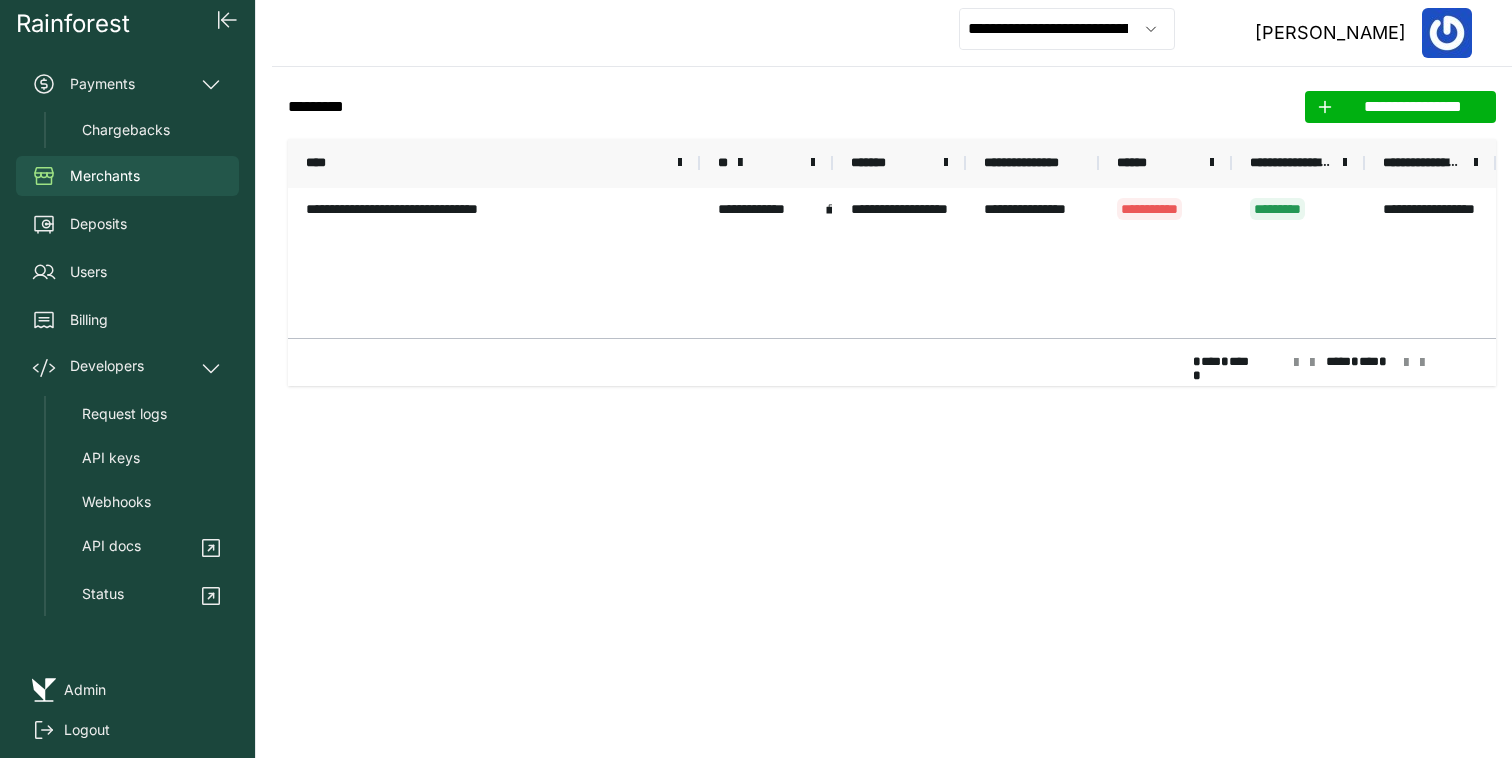 click on "**********" at bounding box center (892, 263) 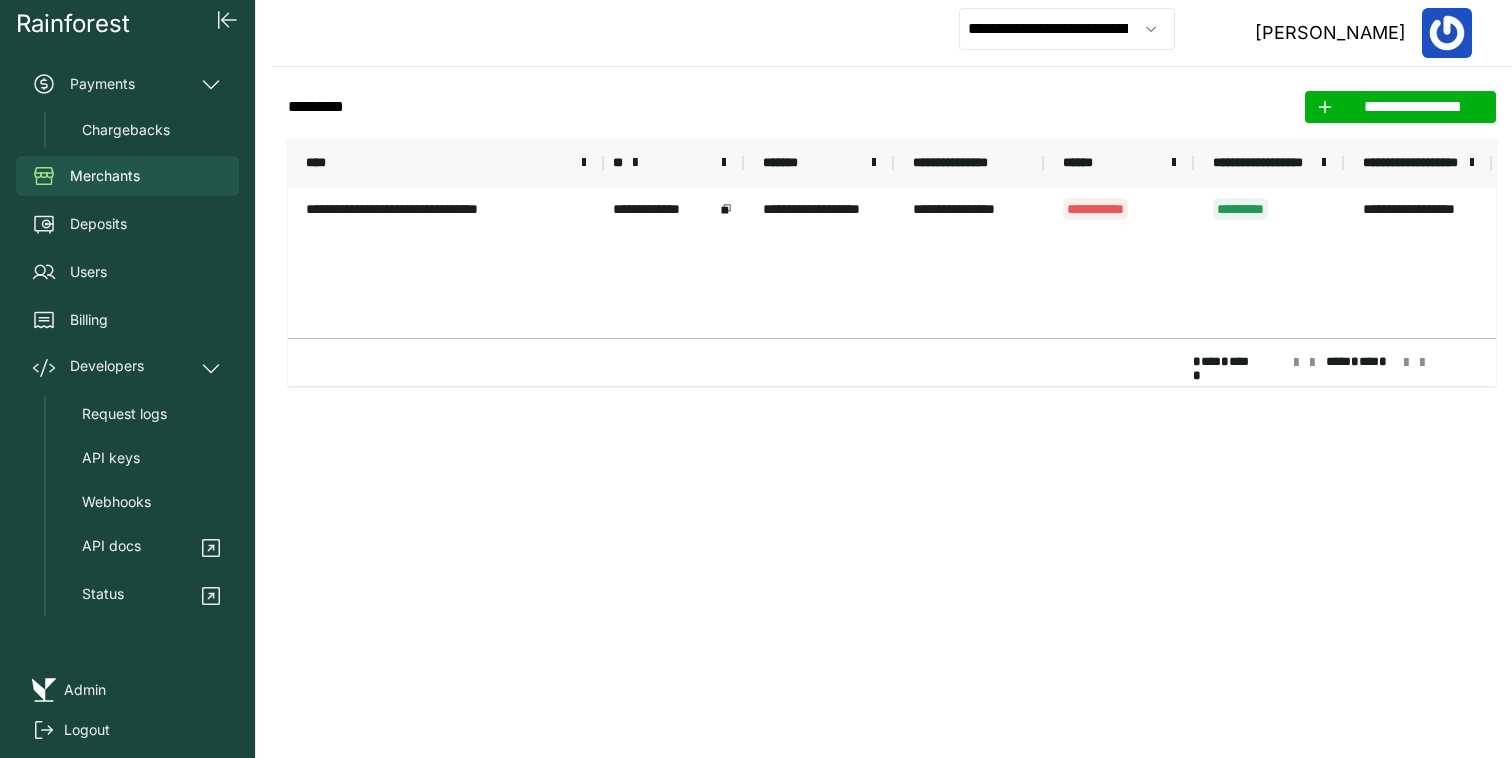 drag, startPoint x: 695, startPoint y: 164, endPoint x: 568, endPoint y: 164, distance: 127 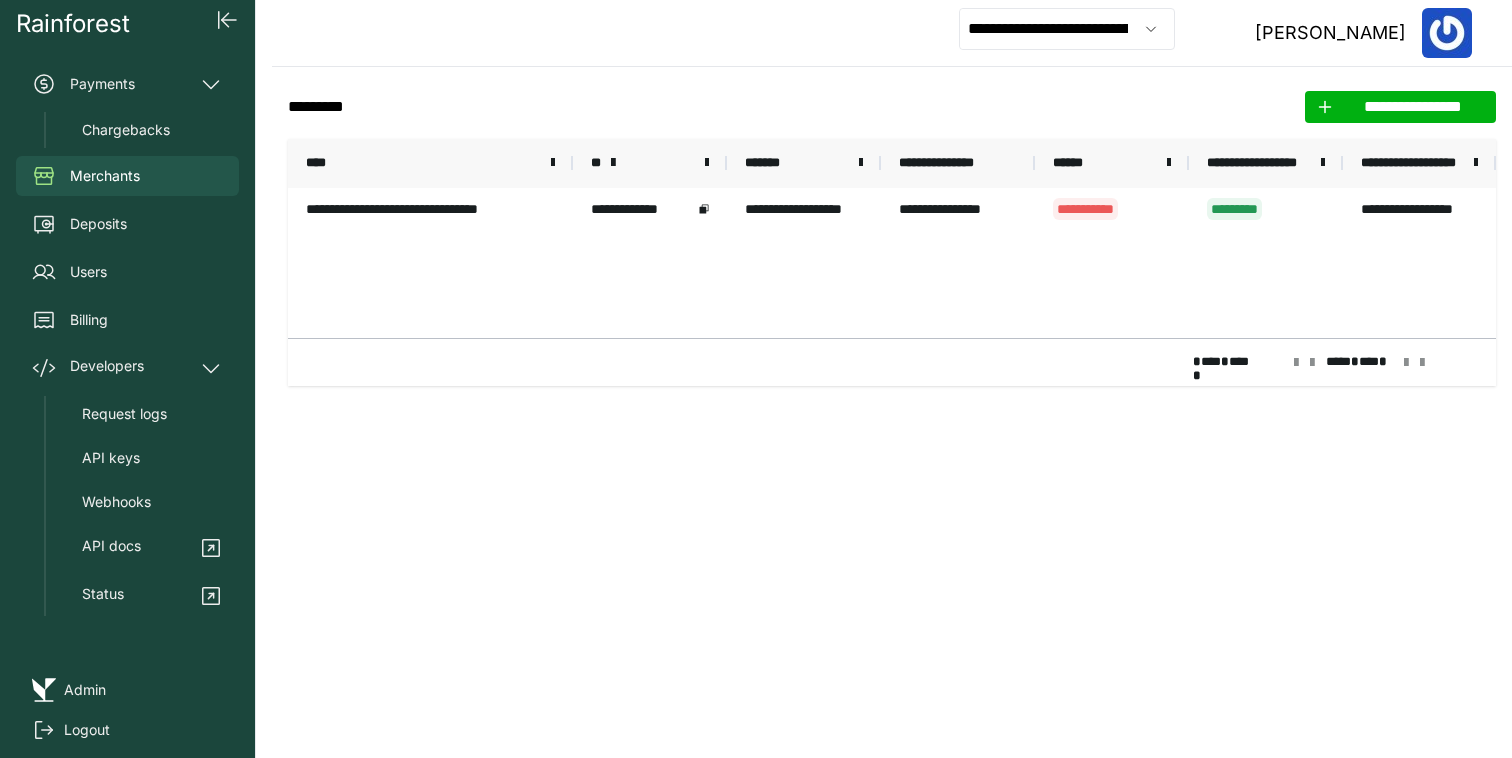 click on "**********" at bounding box center (892, 263) 